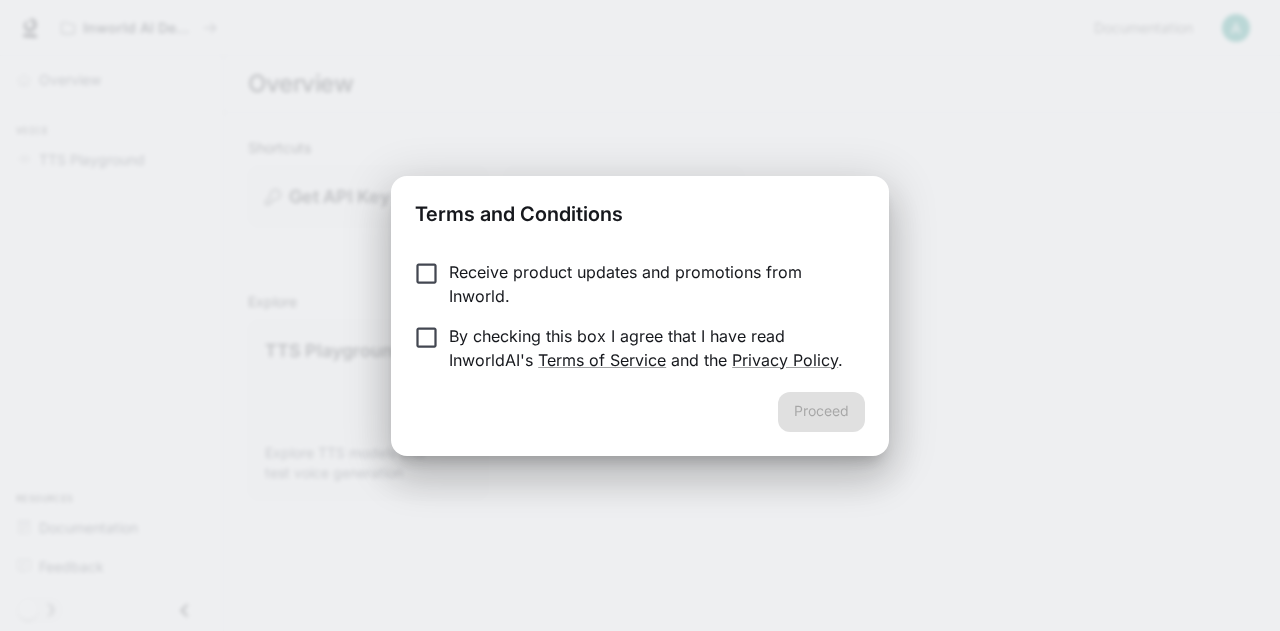 scroll, scrollTop: 0, scrollLeft: 0, axis: both 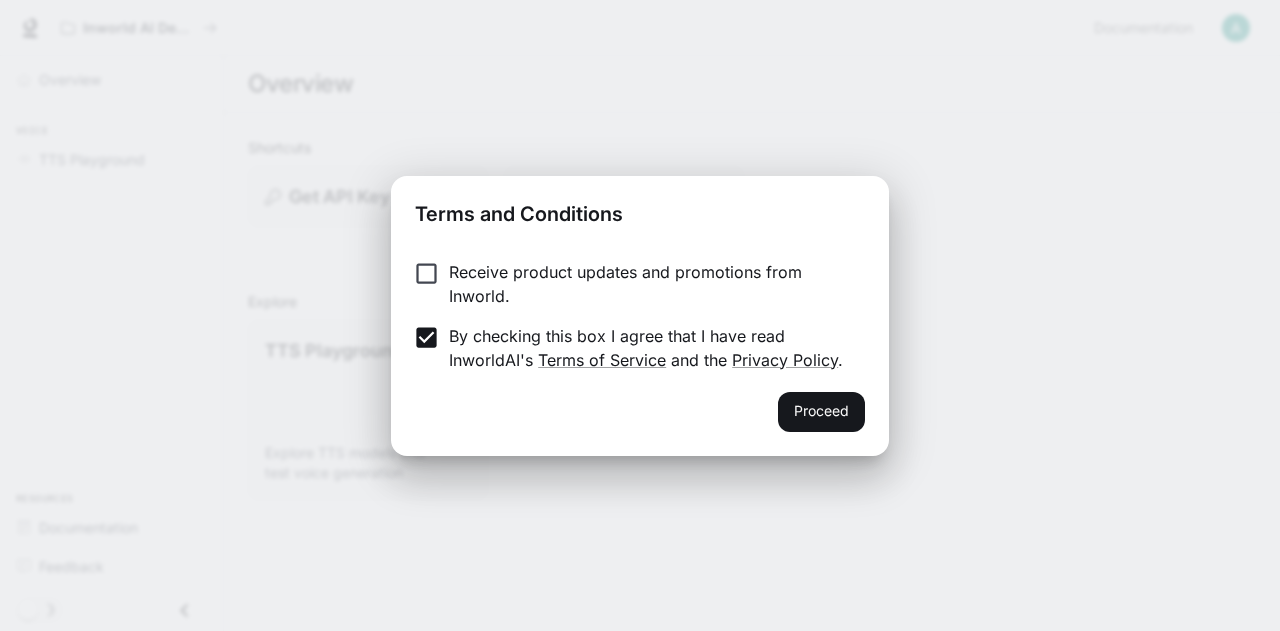 click on "Proceed" at bounding box center (821, 412) 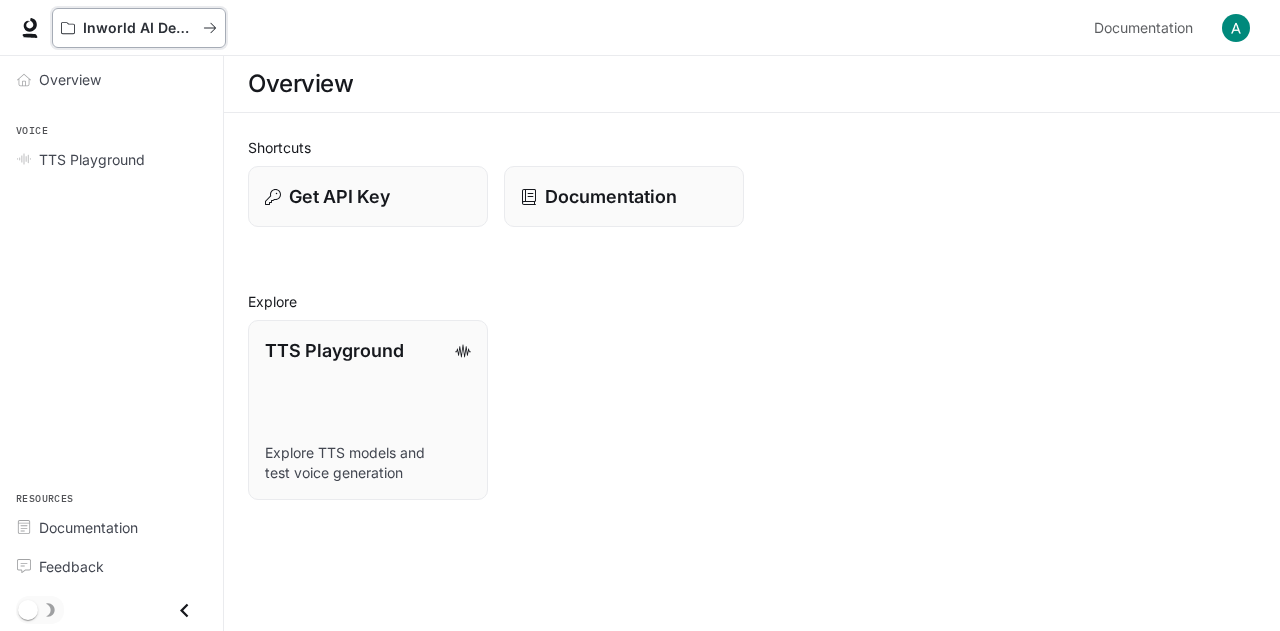 click on "Inworld AI Demos" at bounding box center (132, 28) 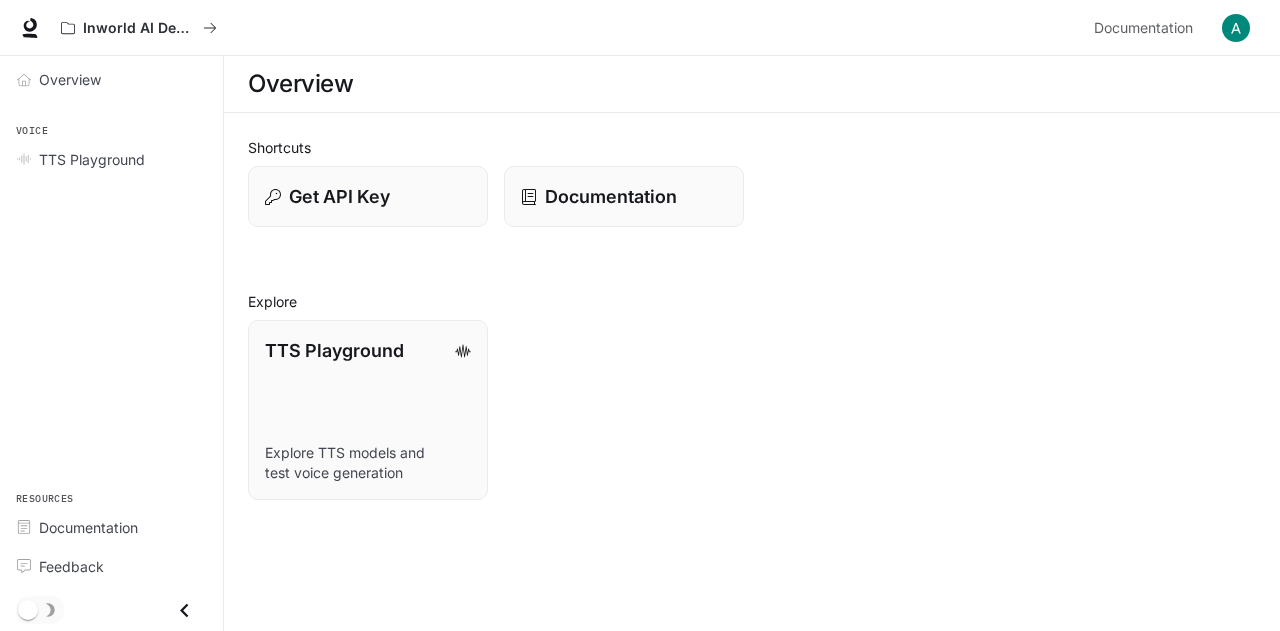 click at bounding box center [1236, 28] 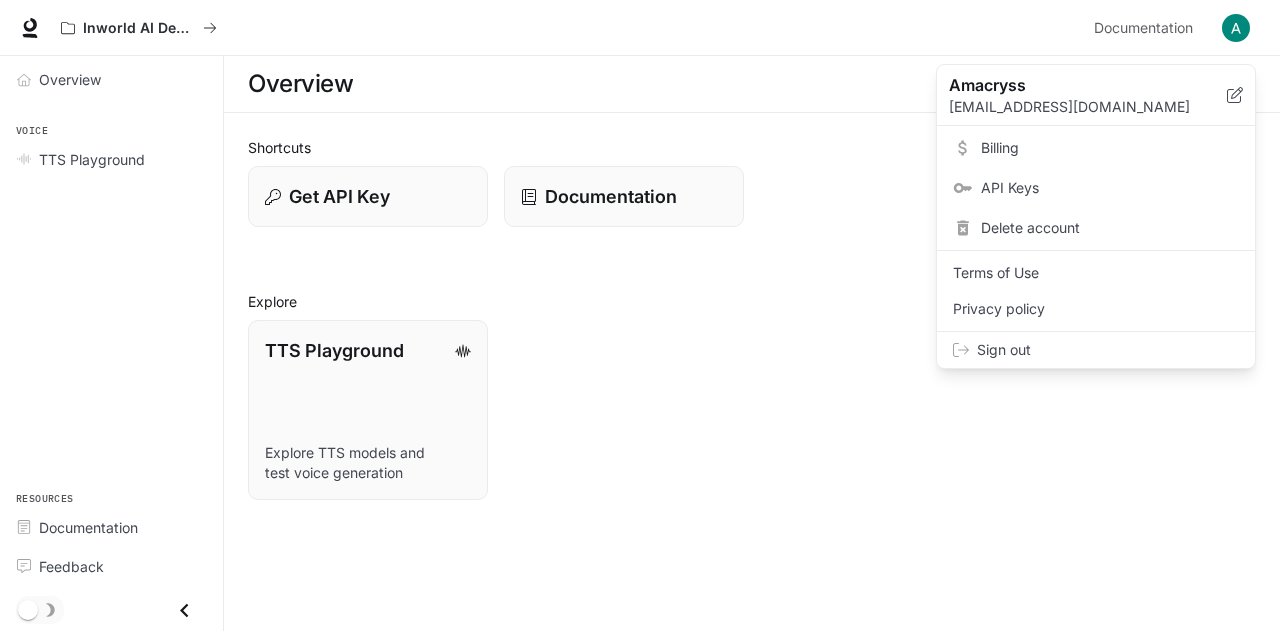 click at bounding box center [640, 315] 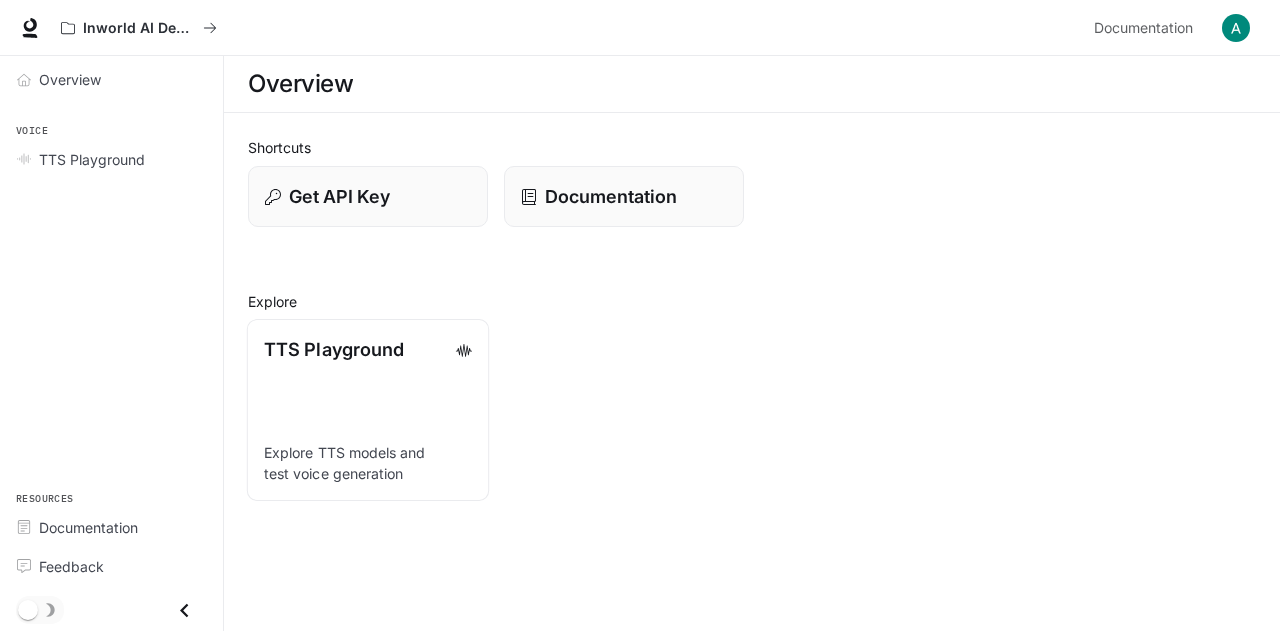 click on "TTS Playground Explore TTS models and test voice generation" at bounding box center (368, 410) 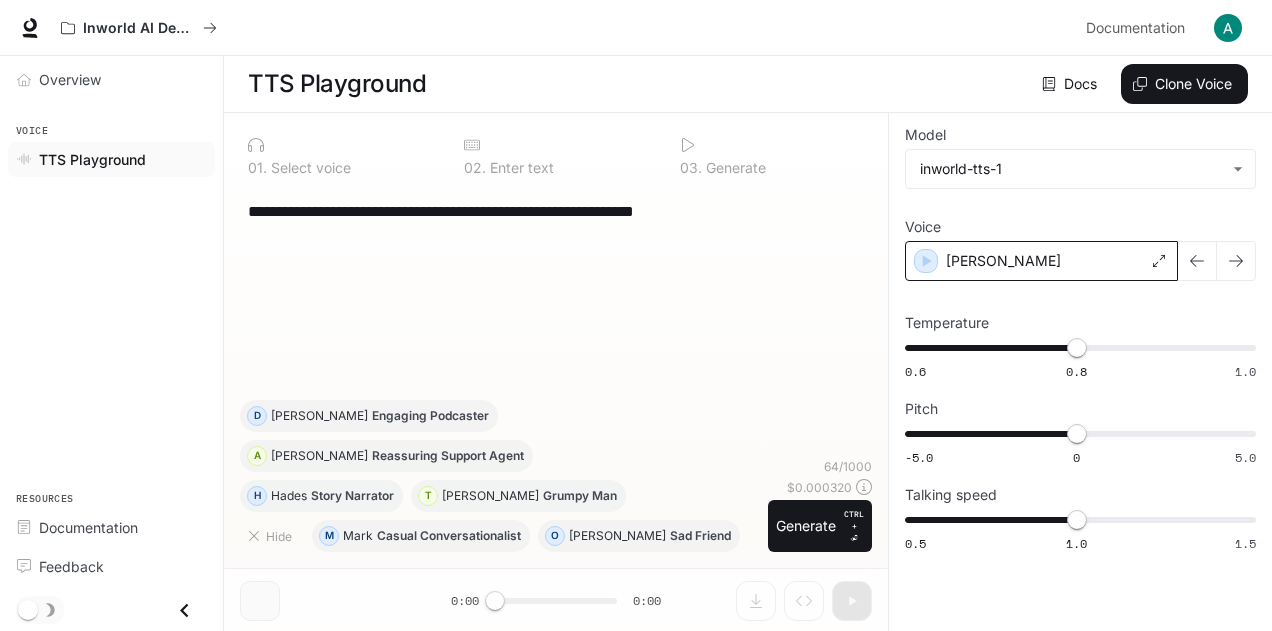 click on "Alex" at bounding box center [1041, 261] 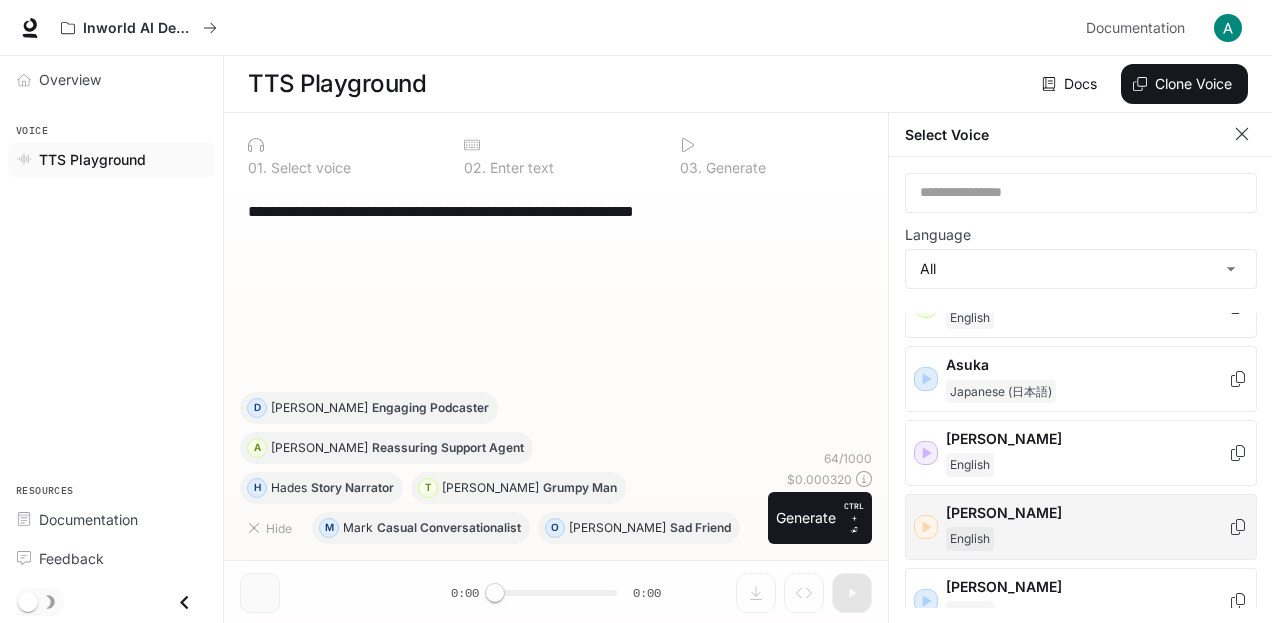 scroll, scrollTop: 200, scrollLeft: 0, axis: vertical 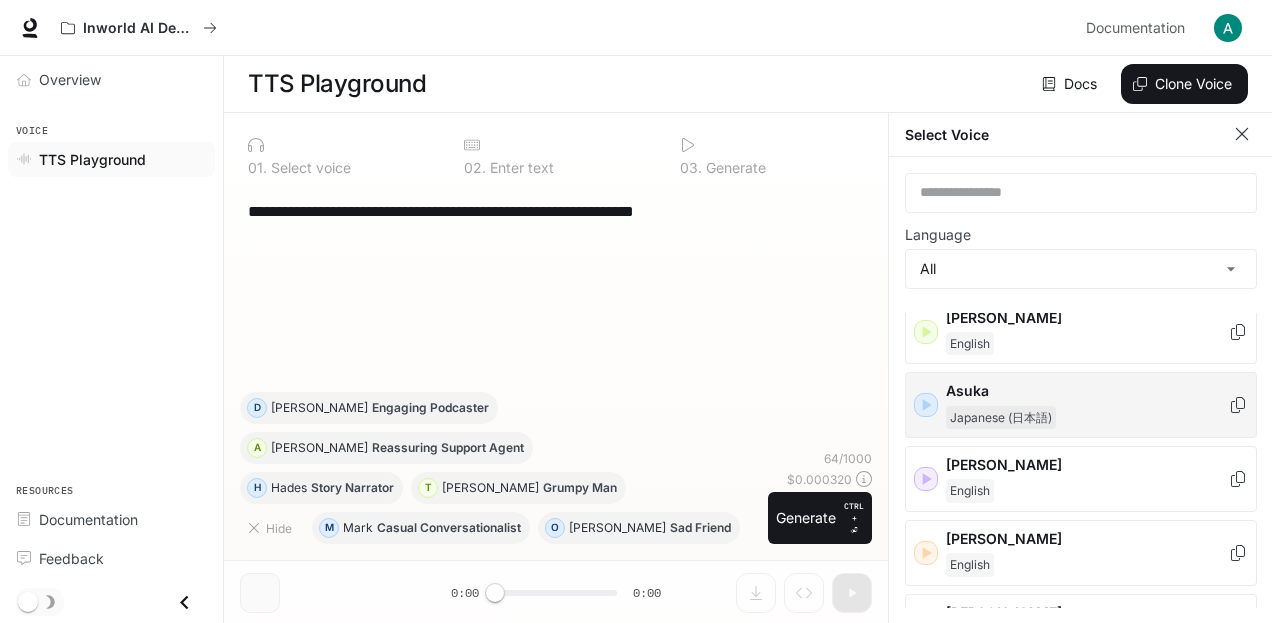 click on "Japanese (日本語)" at bounding box center (1001, 418) 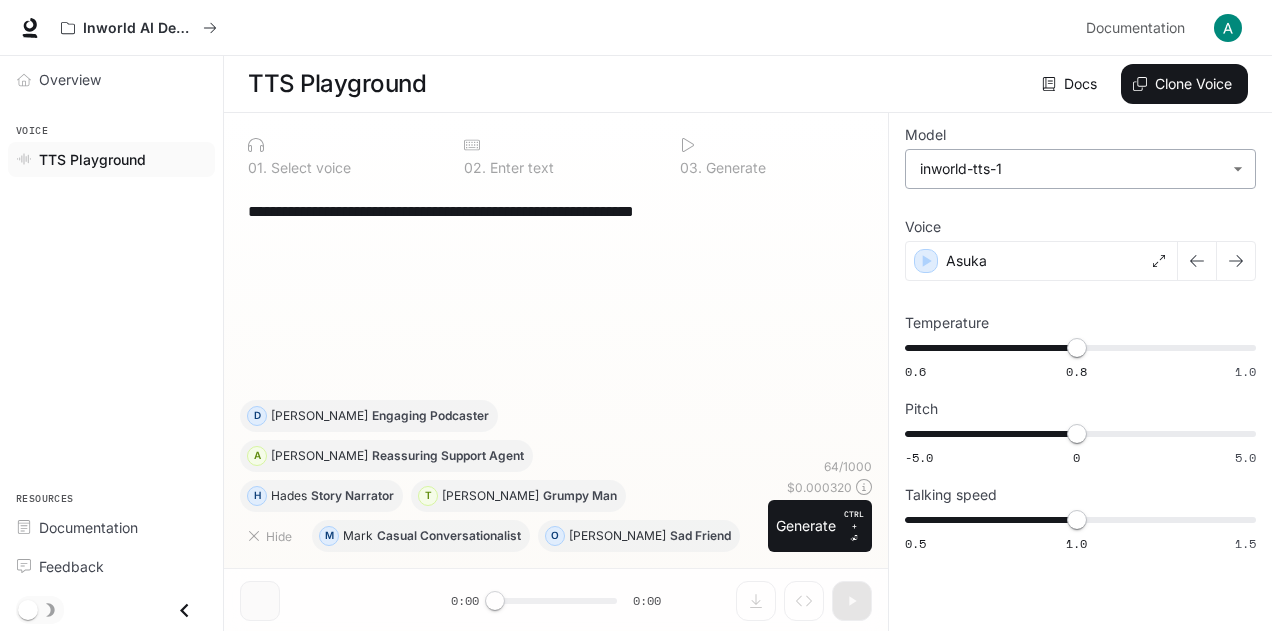 click on "**********" at bounding box center [636, 316] 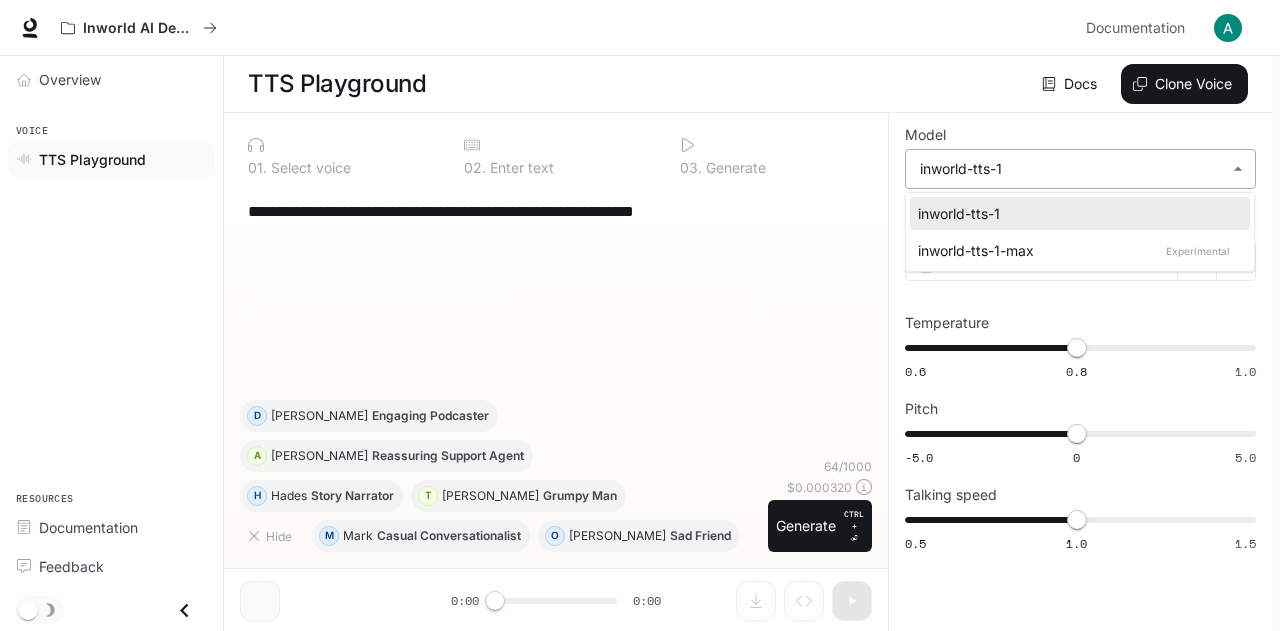 click at bounding box center (640, 315) 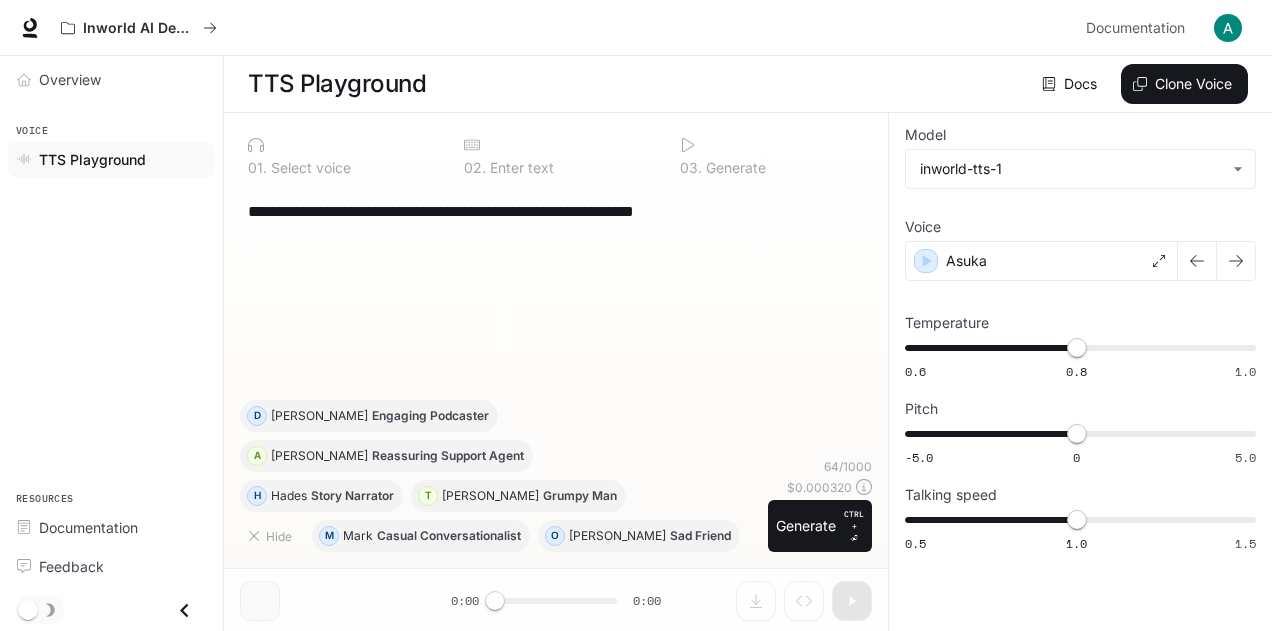 click on "**********" at bounding box center [556, 293] 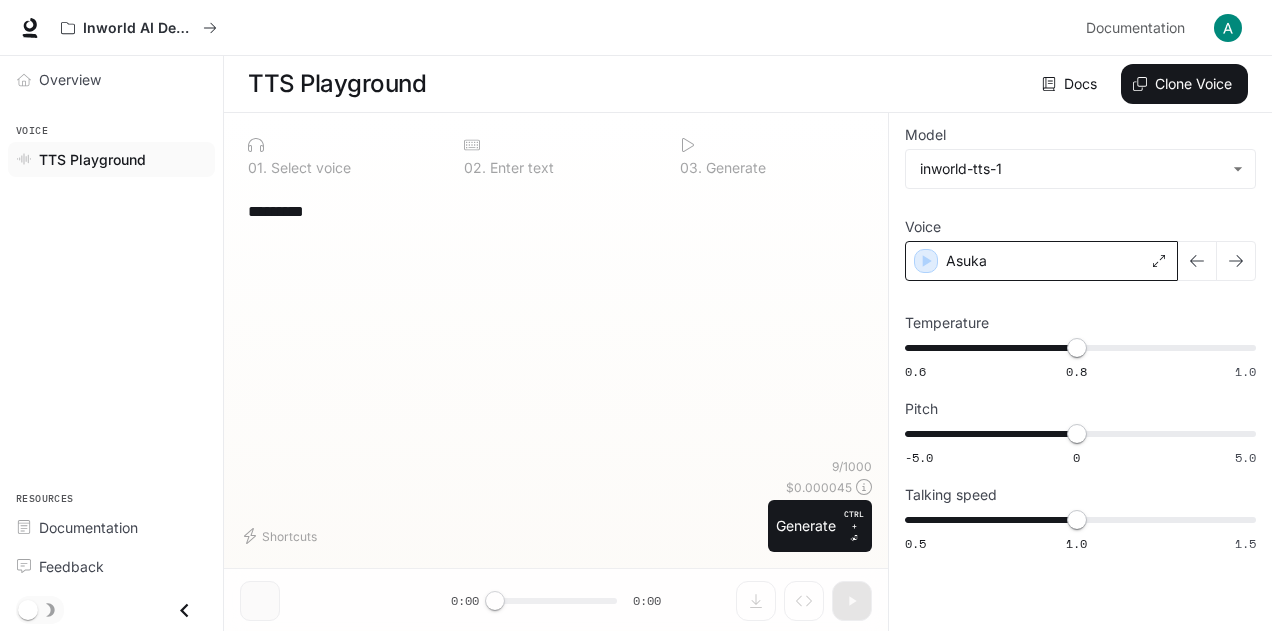 type on "*********" 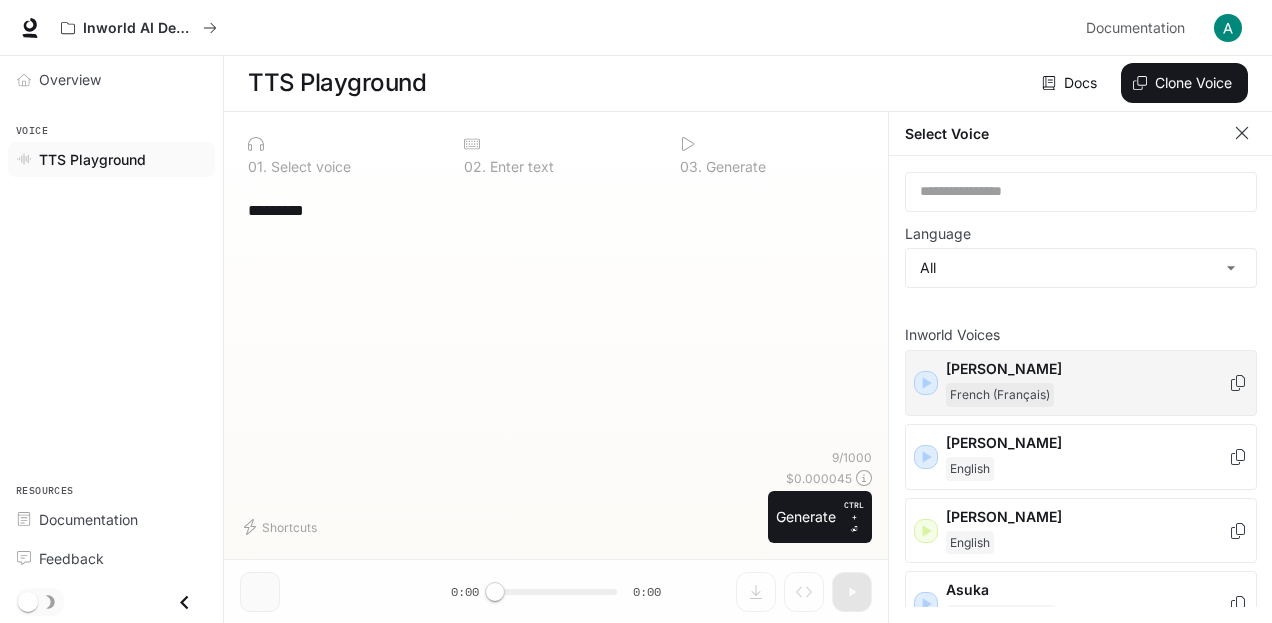 scroll, scrollTop: 8, scrollLeft: 0, axis: vertical 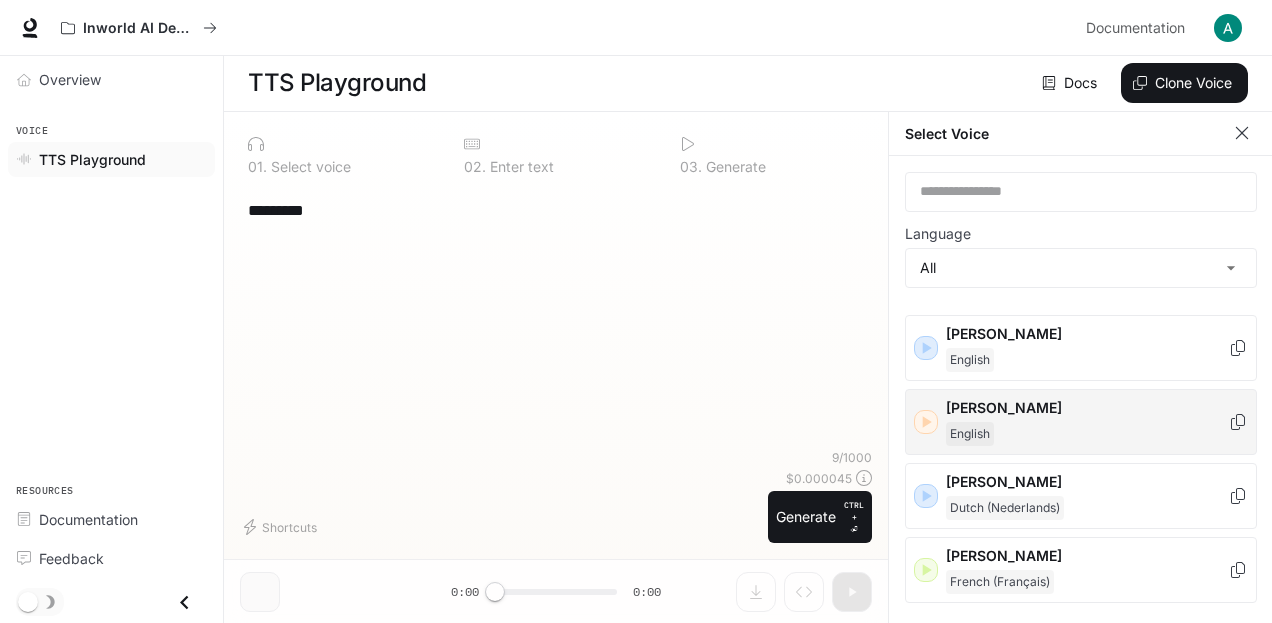 click on "English" at bounding box center [1087, 434] 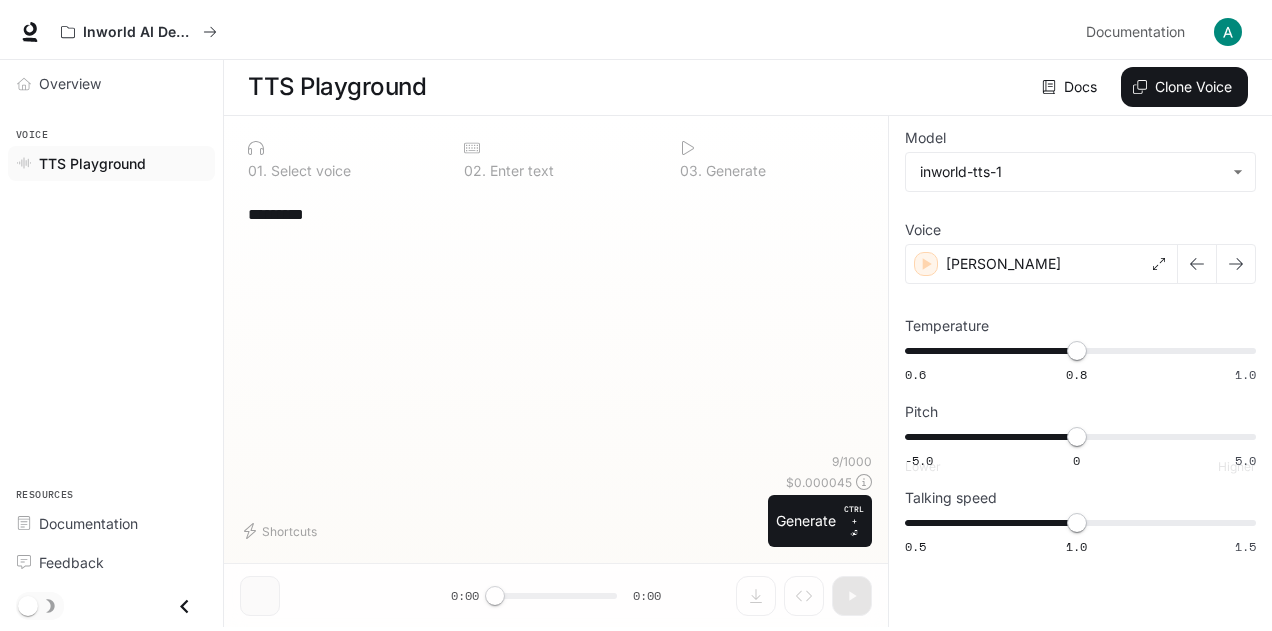 scroll, scrollTop: 0, scrollLeft: 0, axis: both 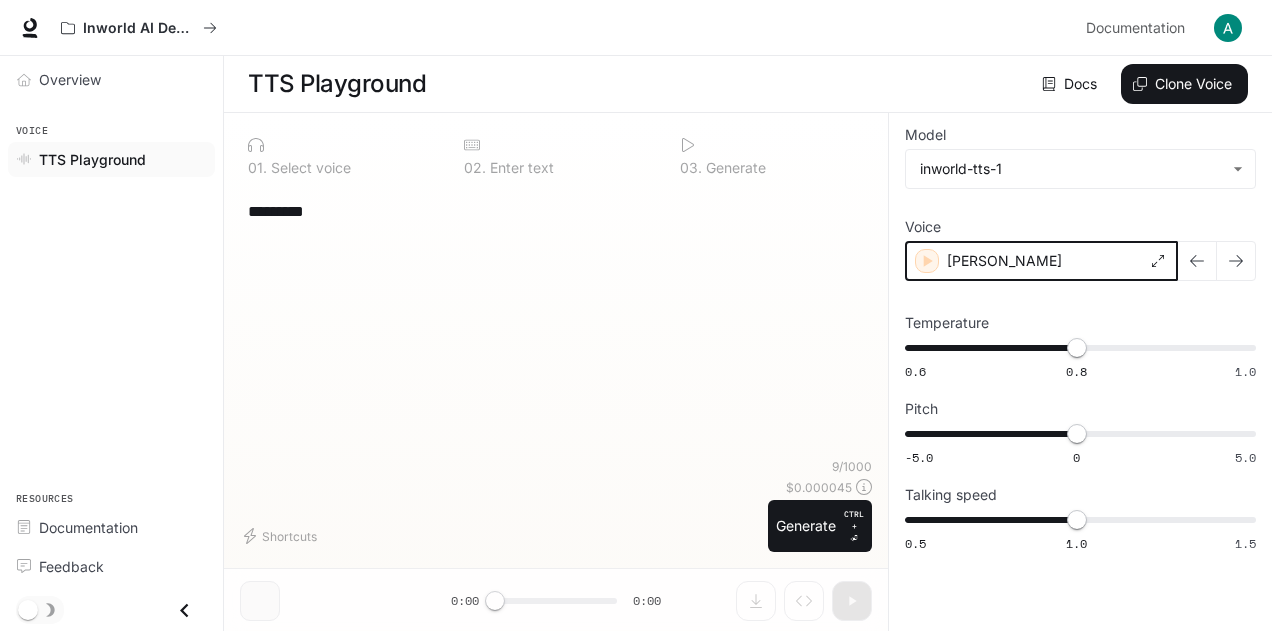 click 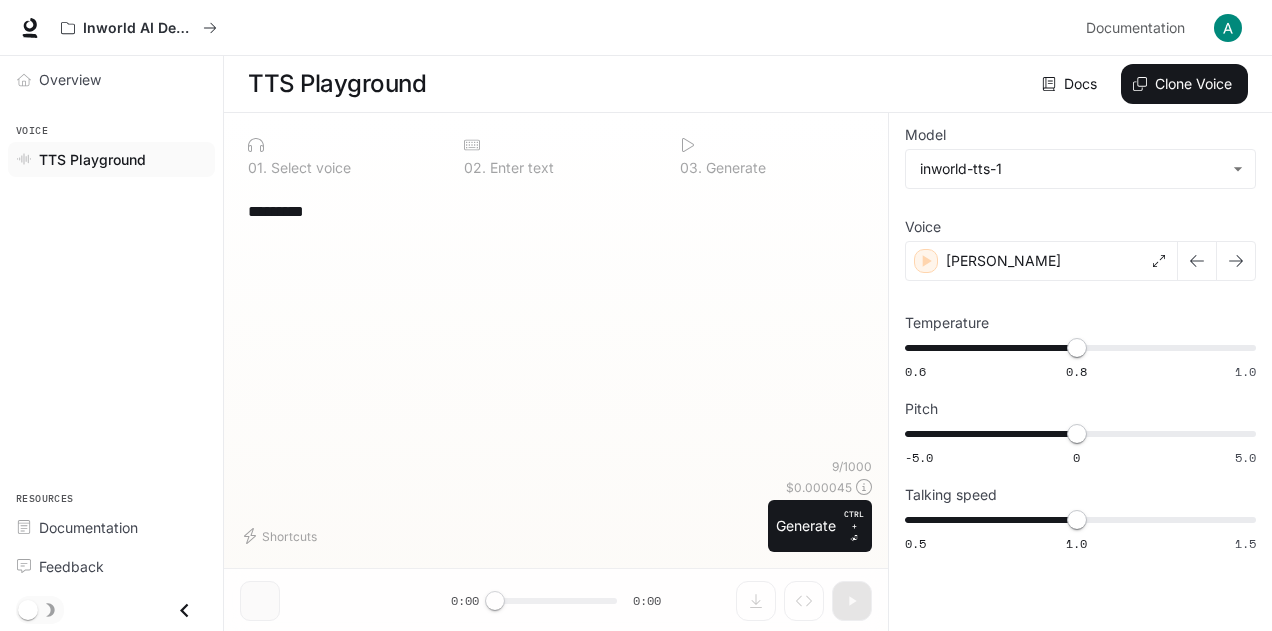 click on "********* * ​" at bounding box center (556, 322) 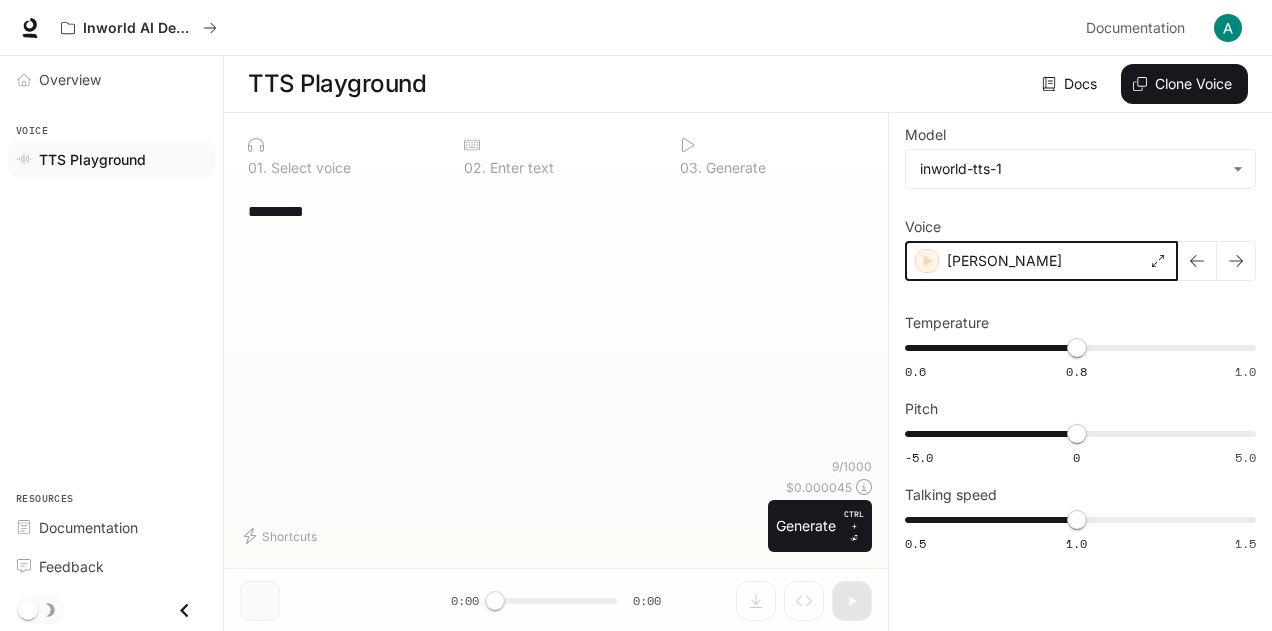 click 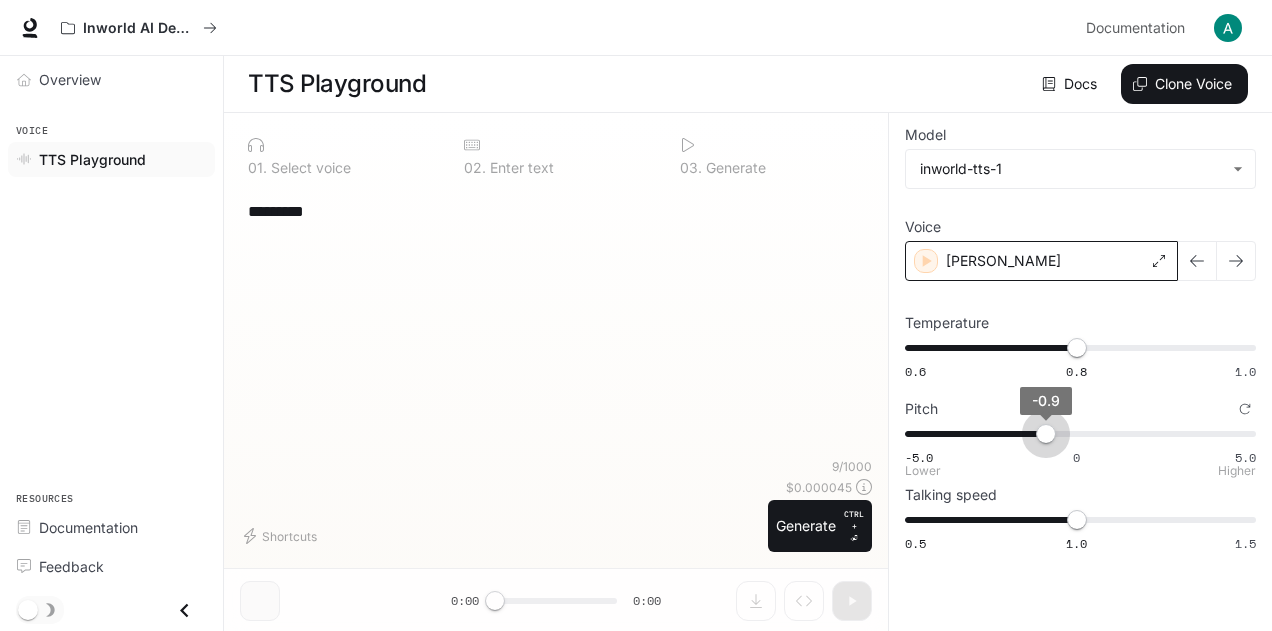 drag, startPoint x: 1072, startPoint y: 435, endPoint x: 1036, endPoint y: 436, distance: 36.013885 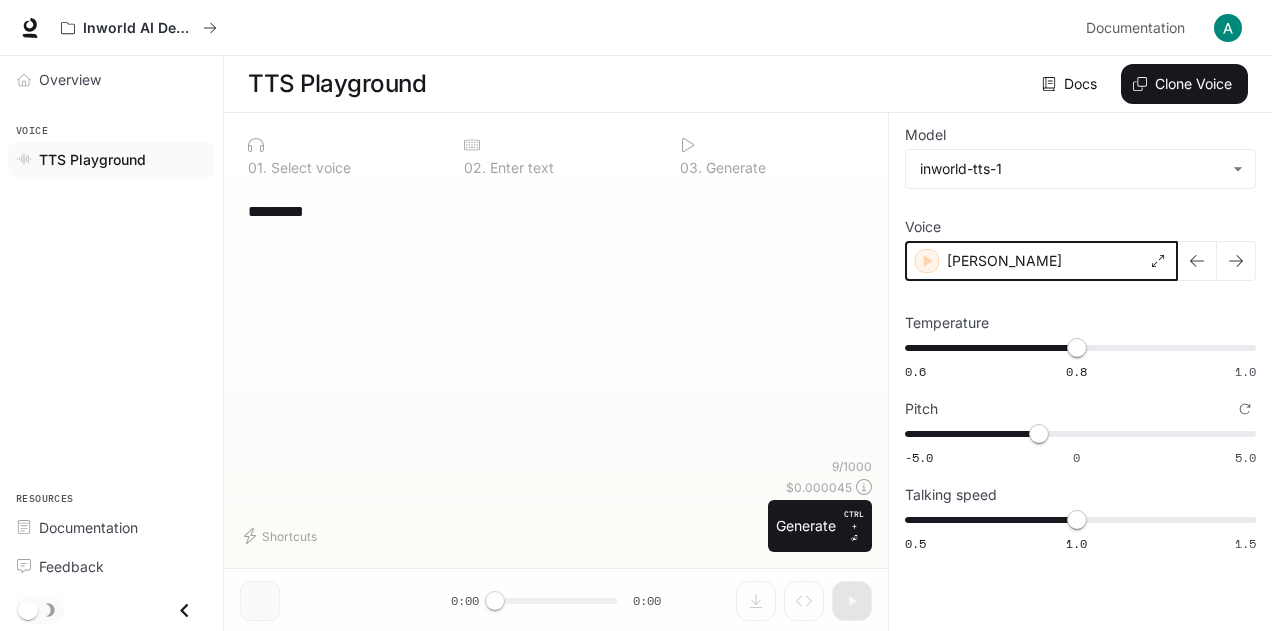 click 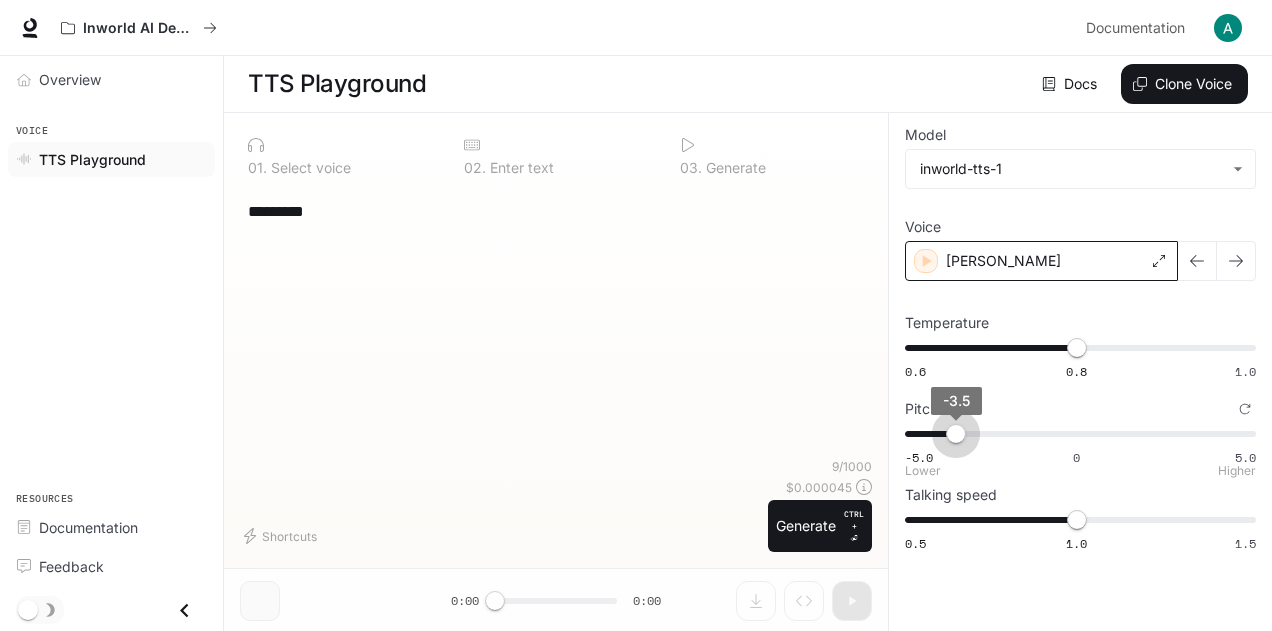 type on "****" 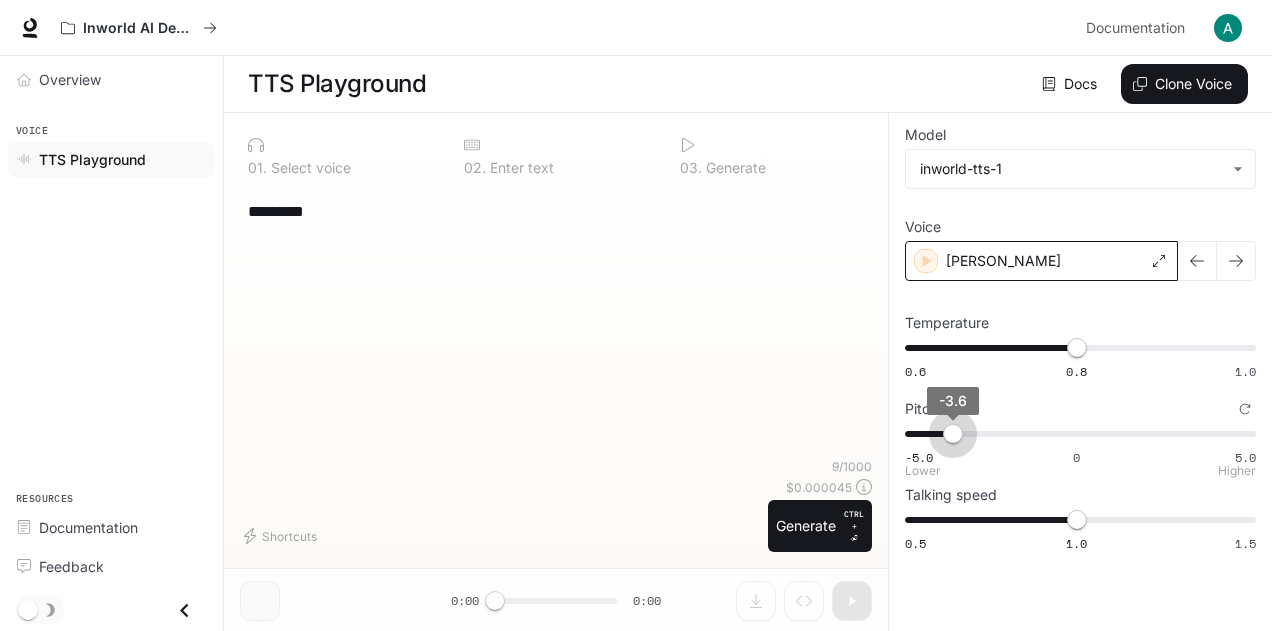 drag, startPoint x: 1038, startPoint y: 437, endPoint x: 954, endPoint y: 437, distance: 84 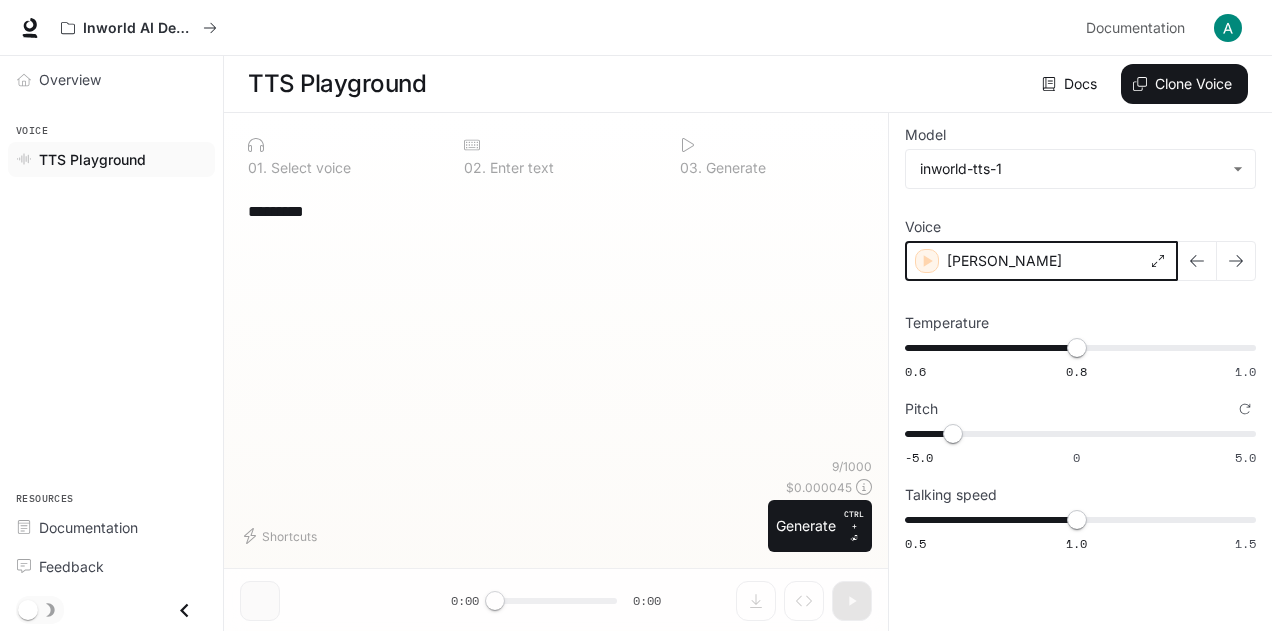 click 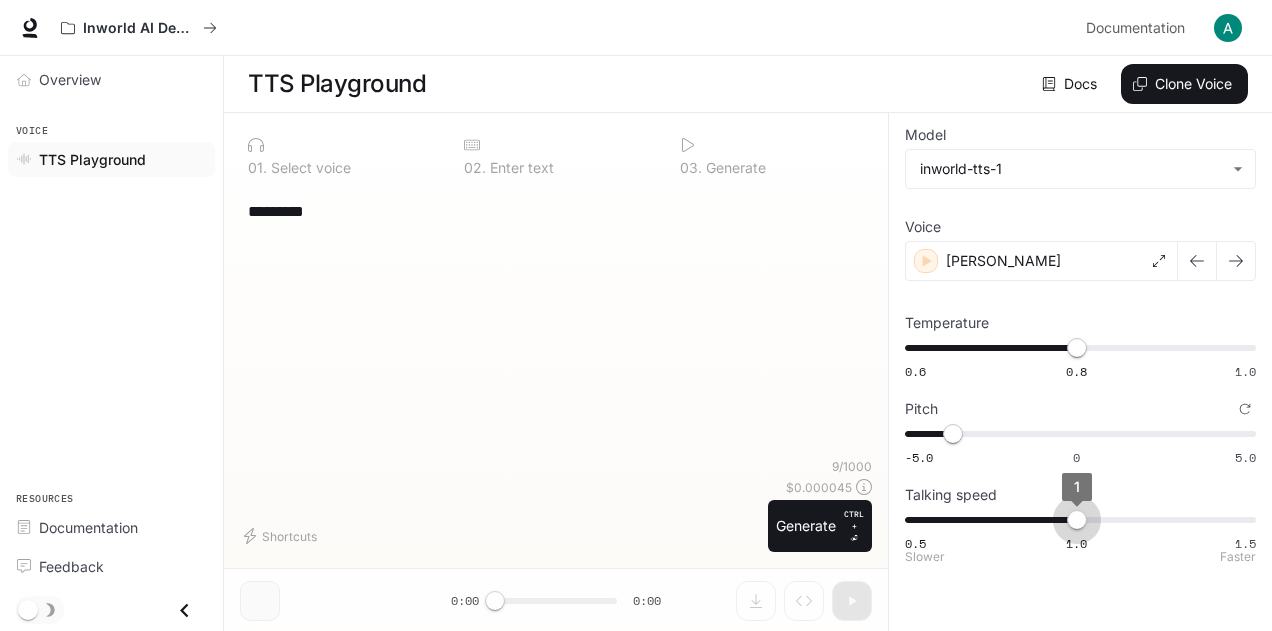 drag, startPoint x: 1076, startPoint y: 519, endPoint x: 1093, endPoint y: 517, distance: 17.117243 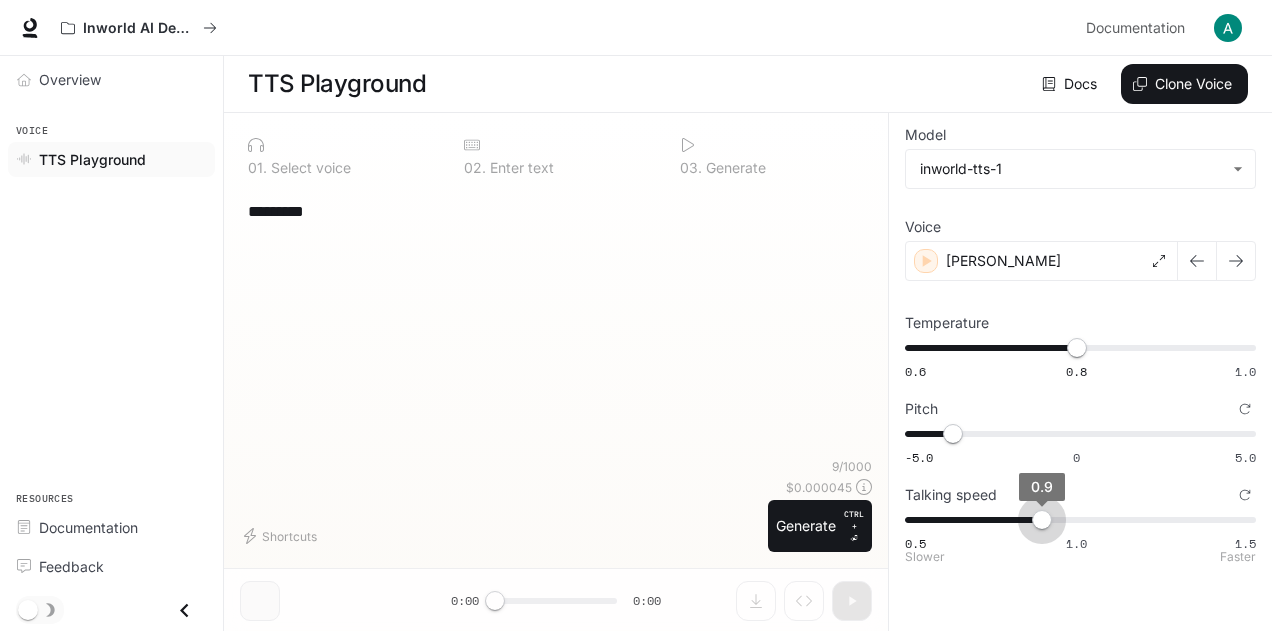 drag, startPoint x: 1078, startPoint y: 519, endPoint x: 1054, endPoint y: 520, distance: 24.020824 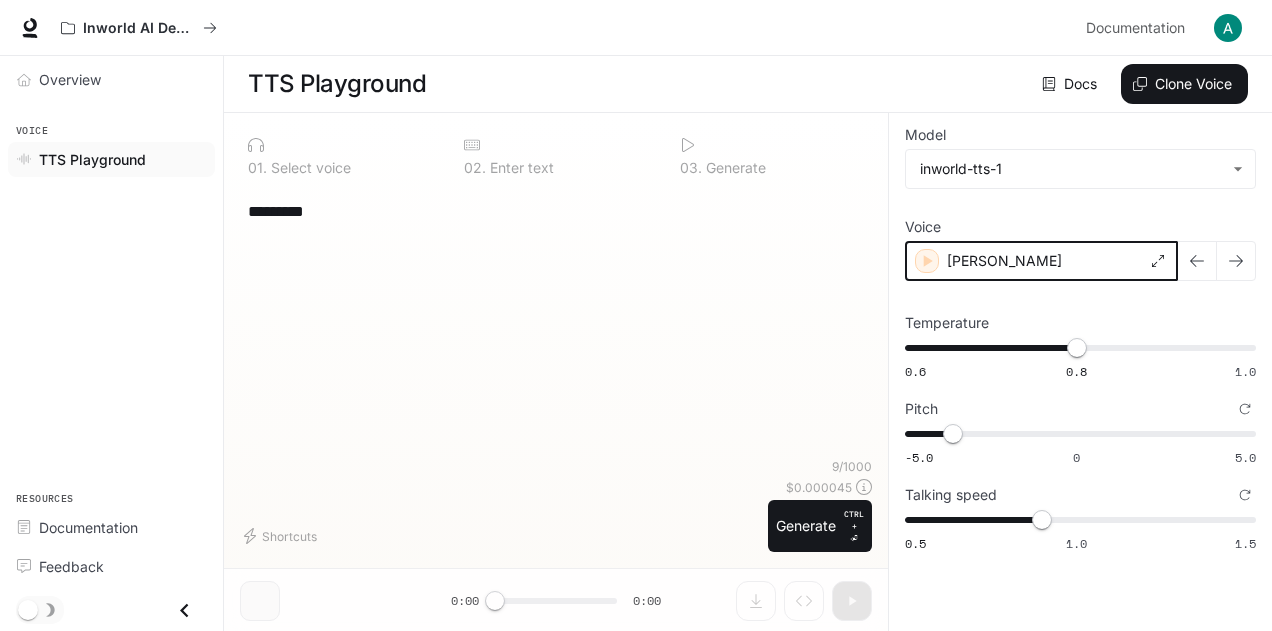 click 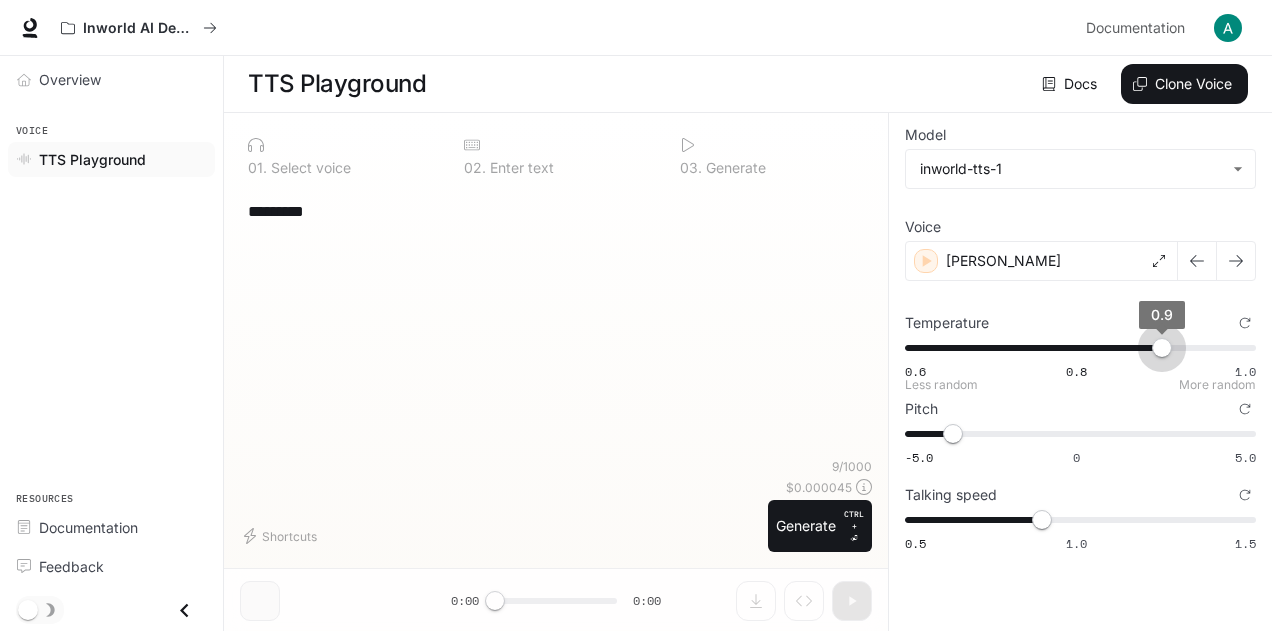 drag, startPoint x: 1074, startPoint y: 349, endPoint x: 1158, endPoint y: 341, distance: 84.38009 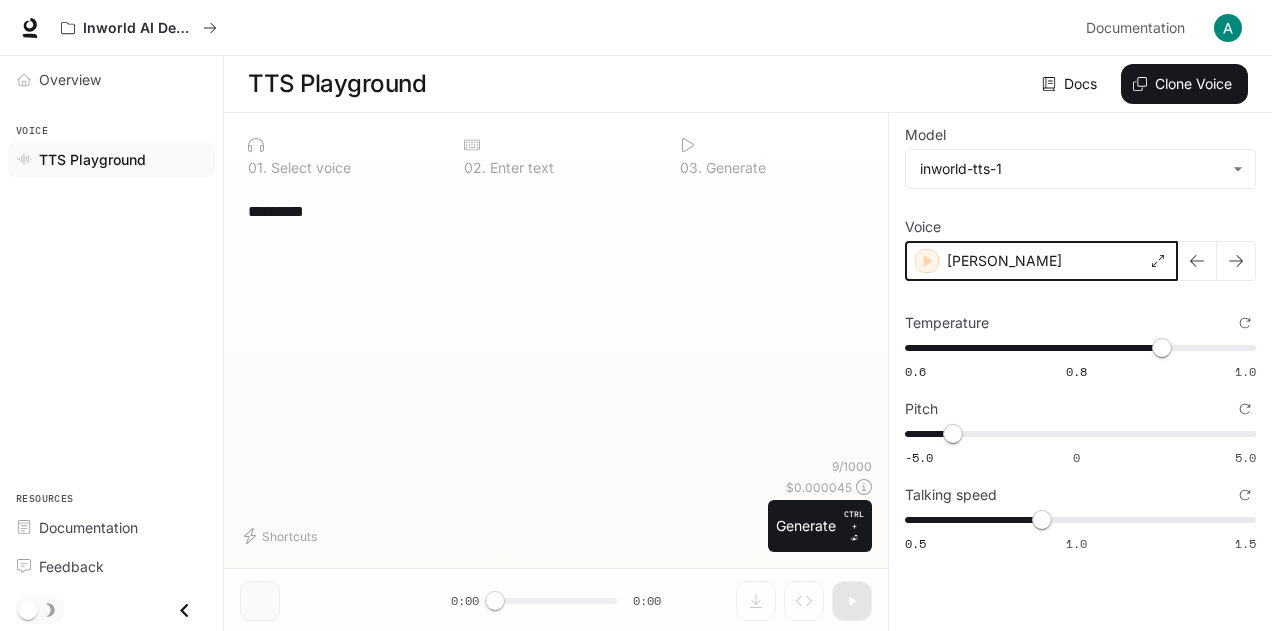 click 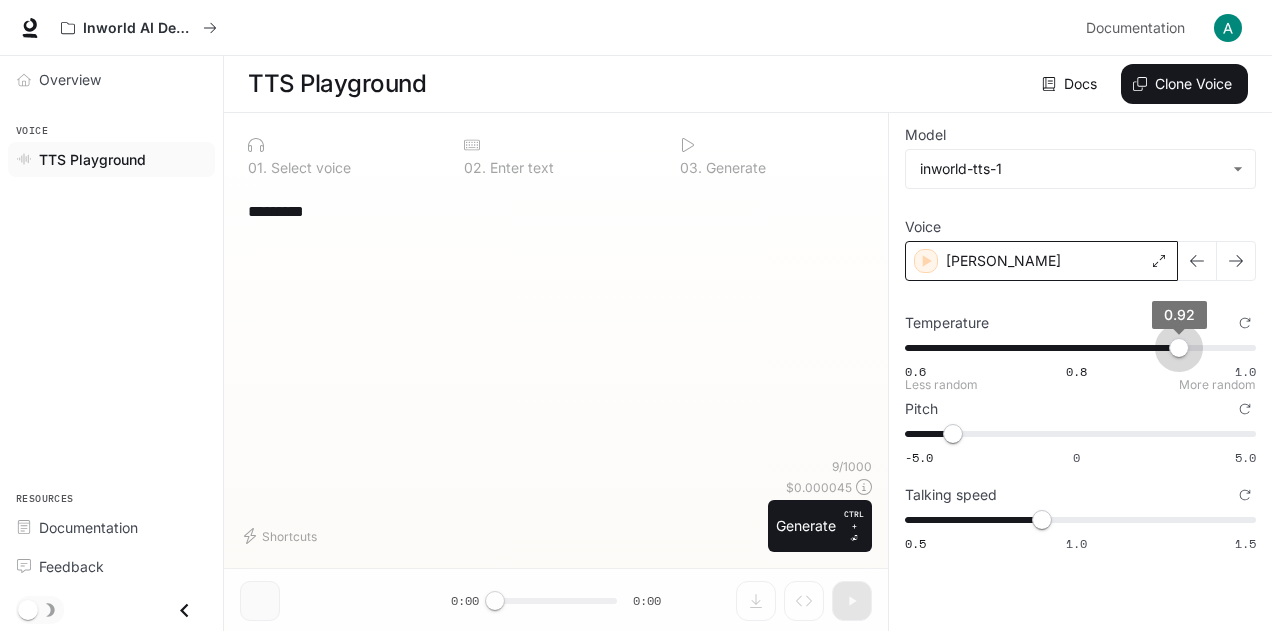 drag, startPoint x: 1157, startPoint y: 349, endPoint x: 1176, endPoint y: 351, distance: 19.104973 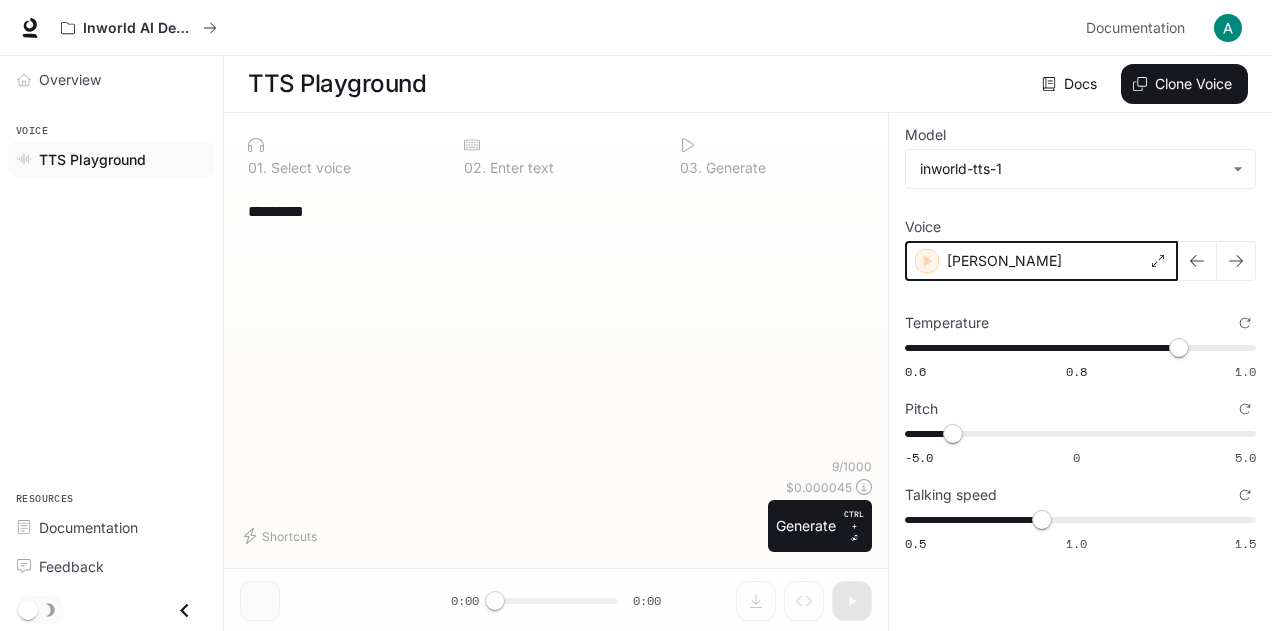 click 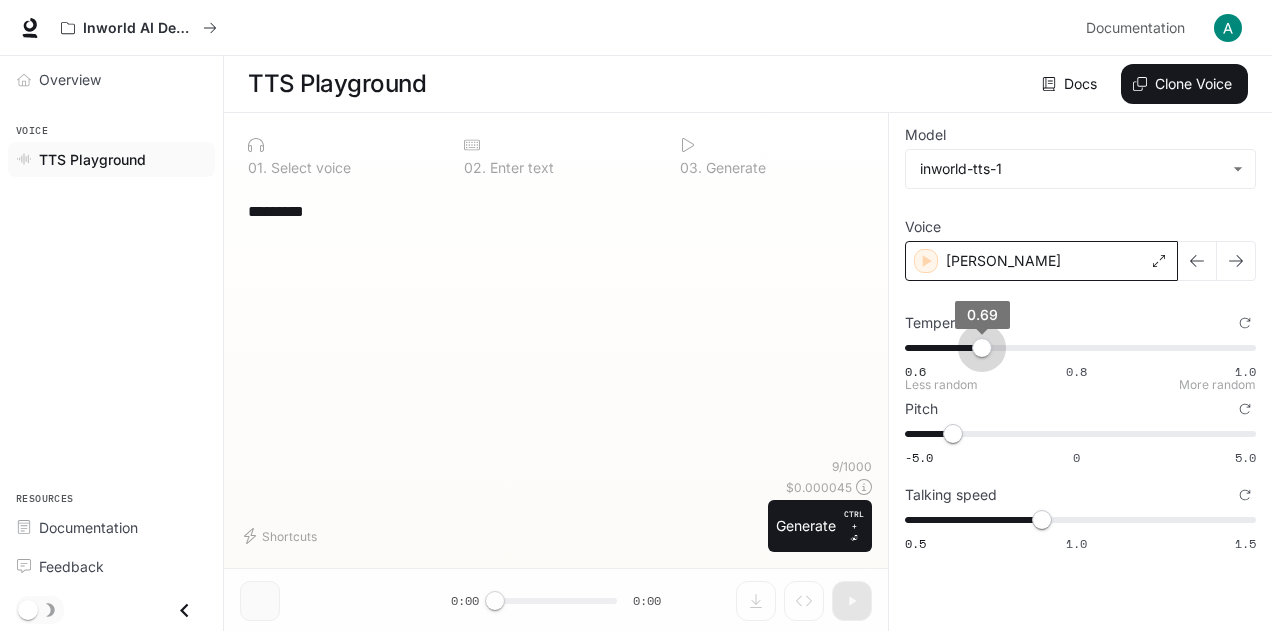 drag, startPoint x: 1184, startPoint y: 350, endPoint x: 979, endPoint y: 360, distance: 205.24376 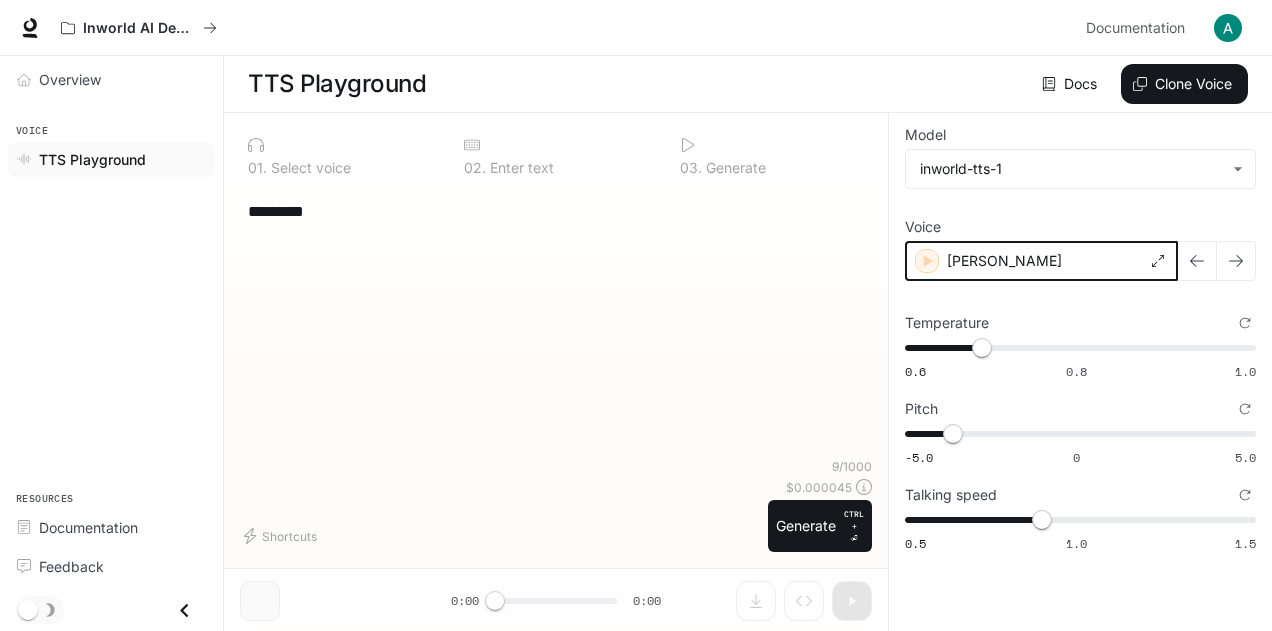 click 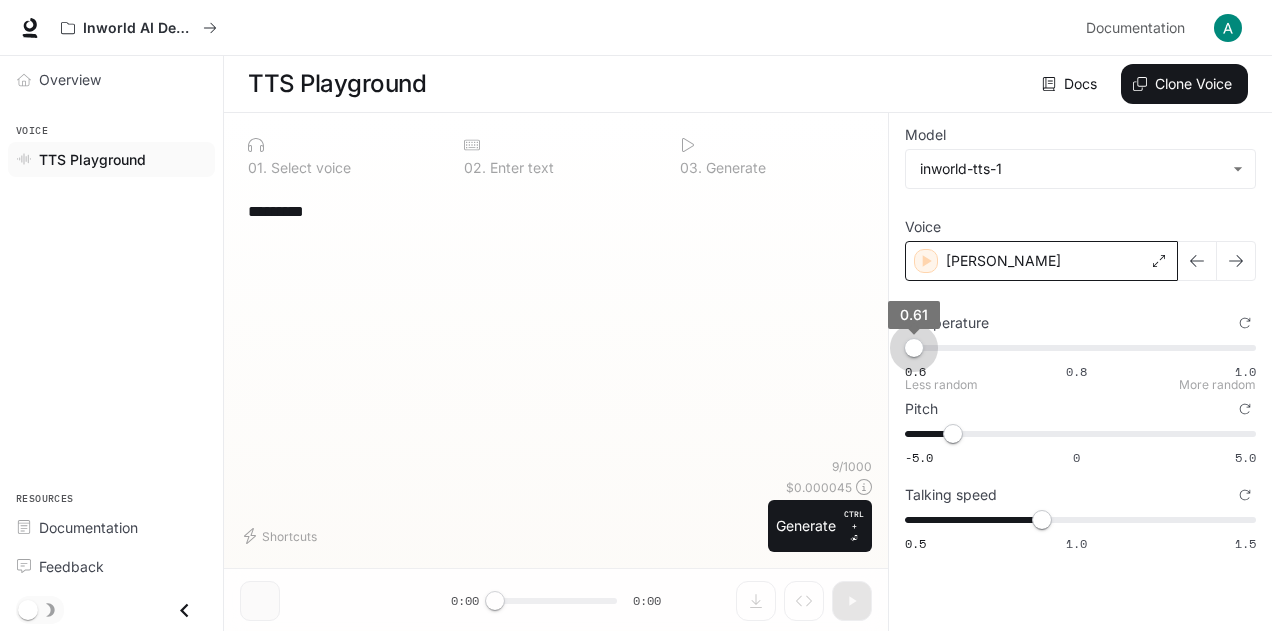 drag, startPoint x: 982, startPoint y: 349, endPoint x: 910, endPoint y: 355, distance: 72.249565 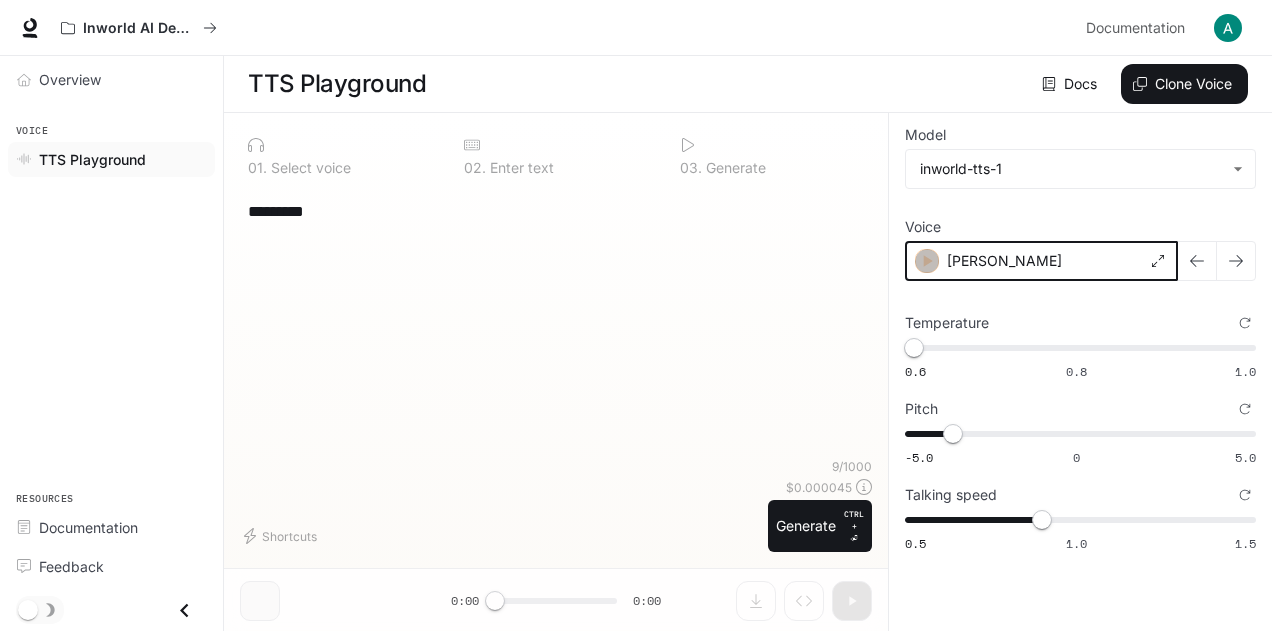 click 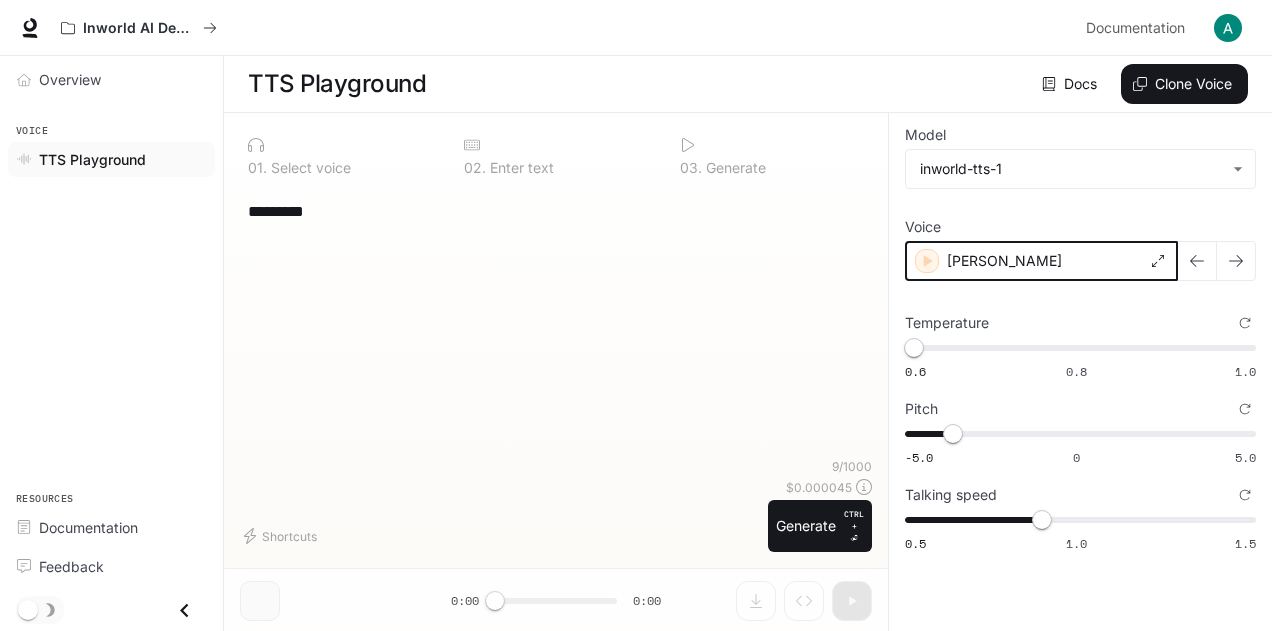 click 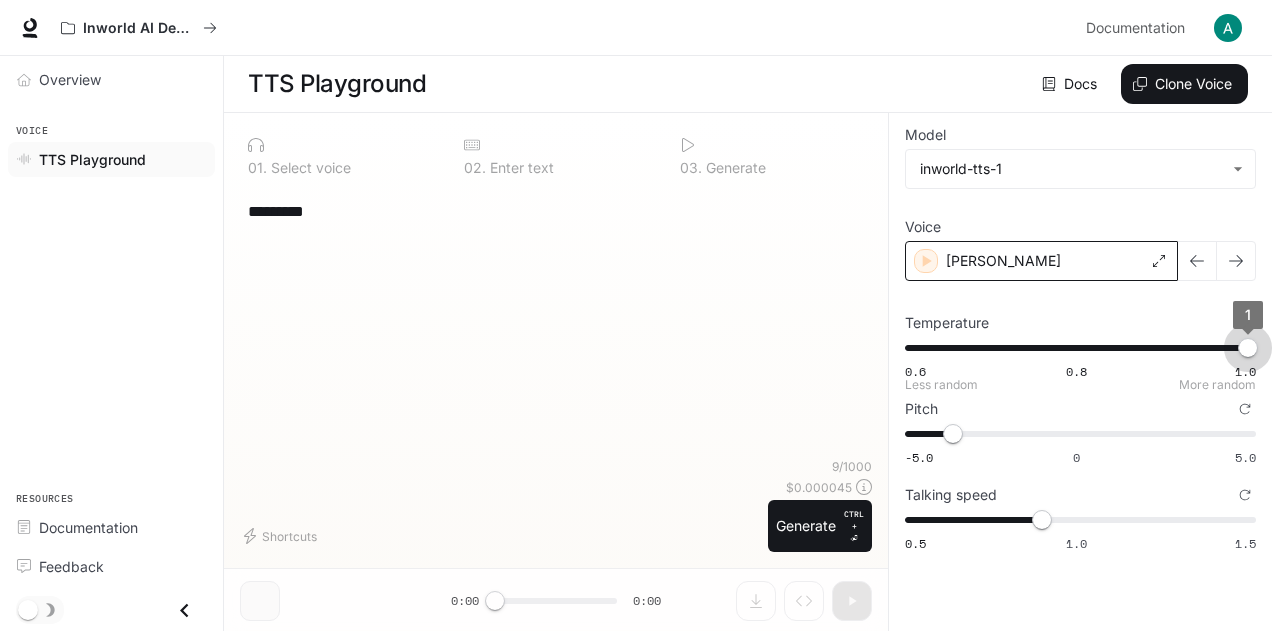 type on "*" 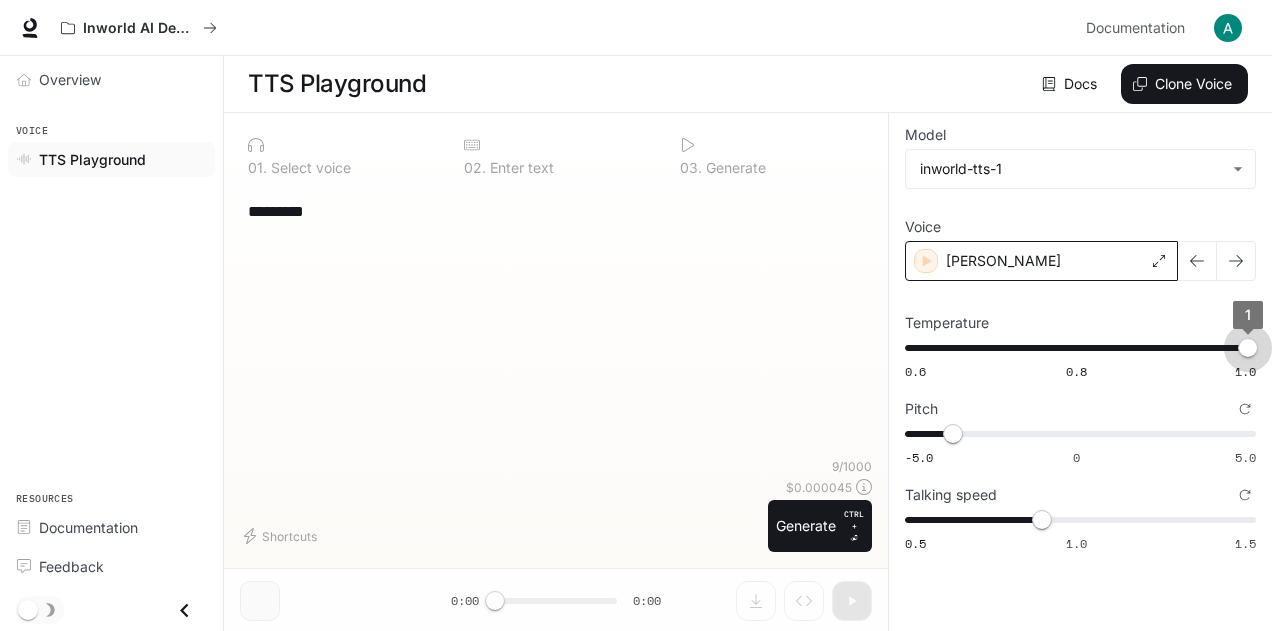 drag, startPoint x: 915, startPoint y: 350, endPoint x: 1279, endPoint y: 328, distance: 364.6642 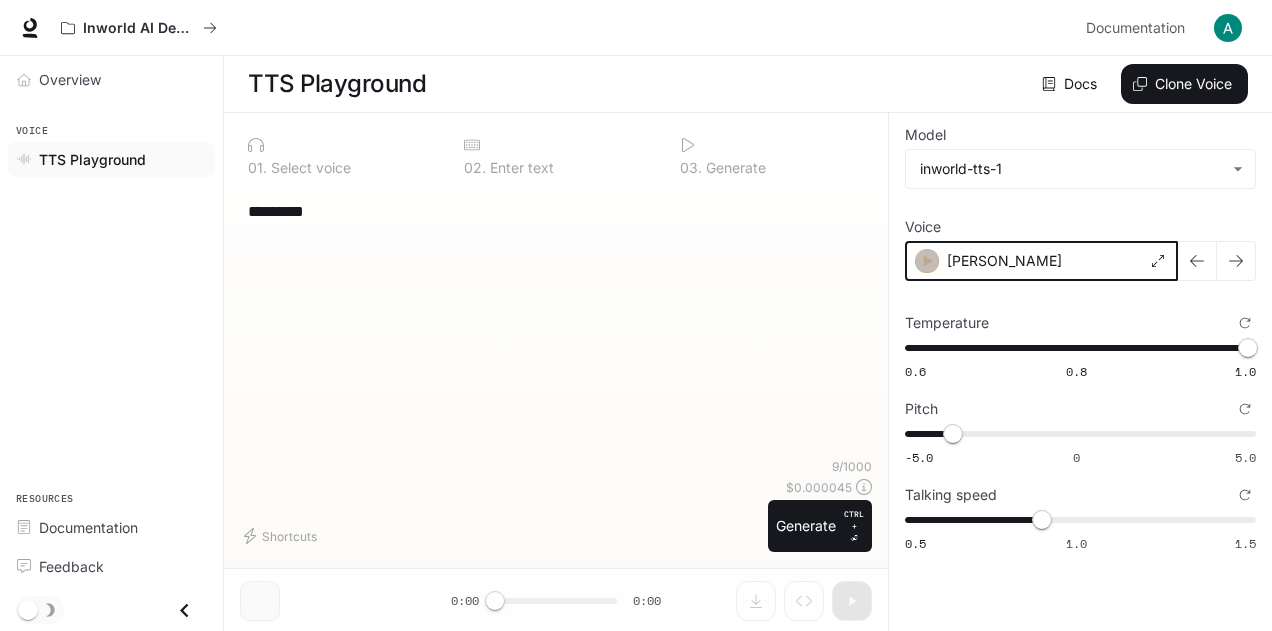 click 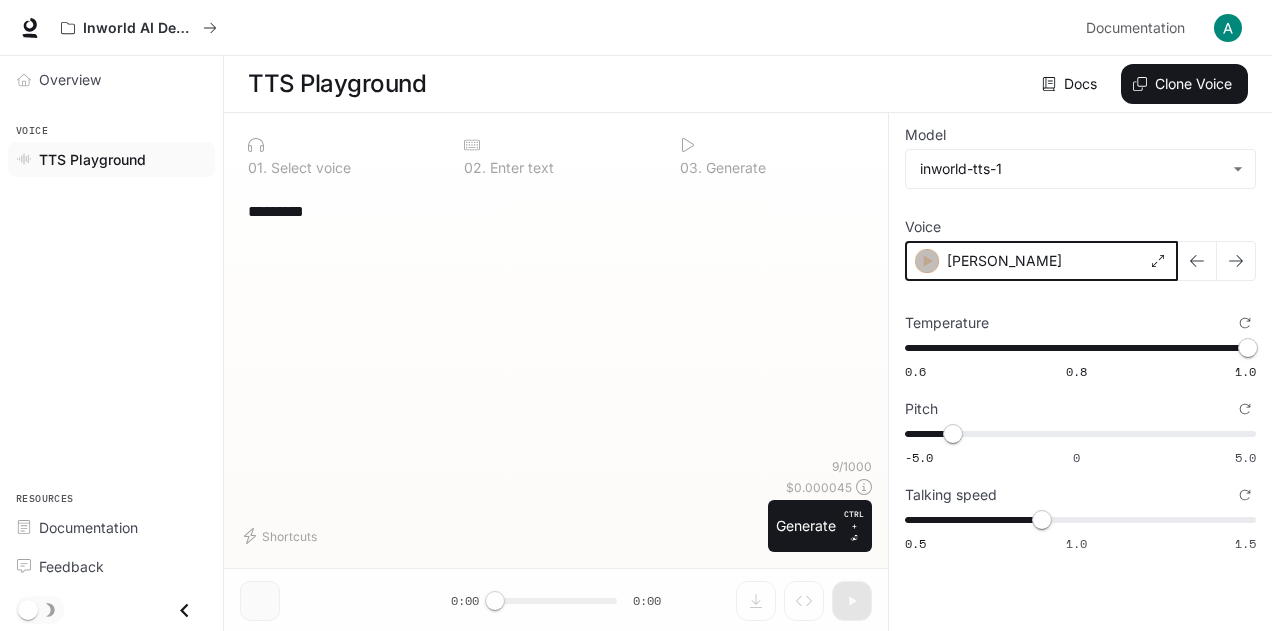 click 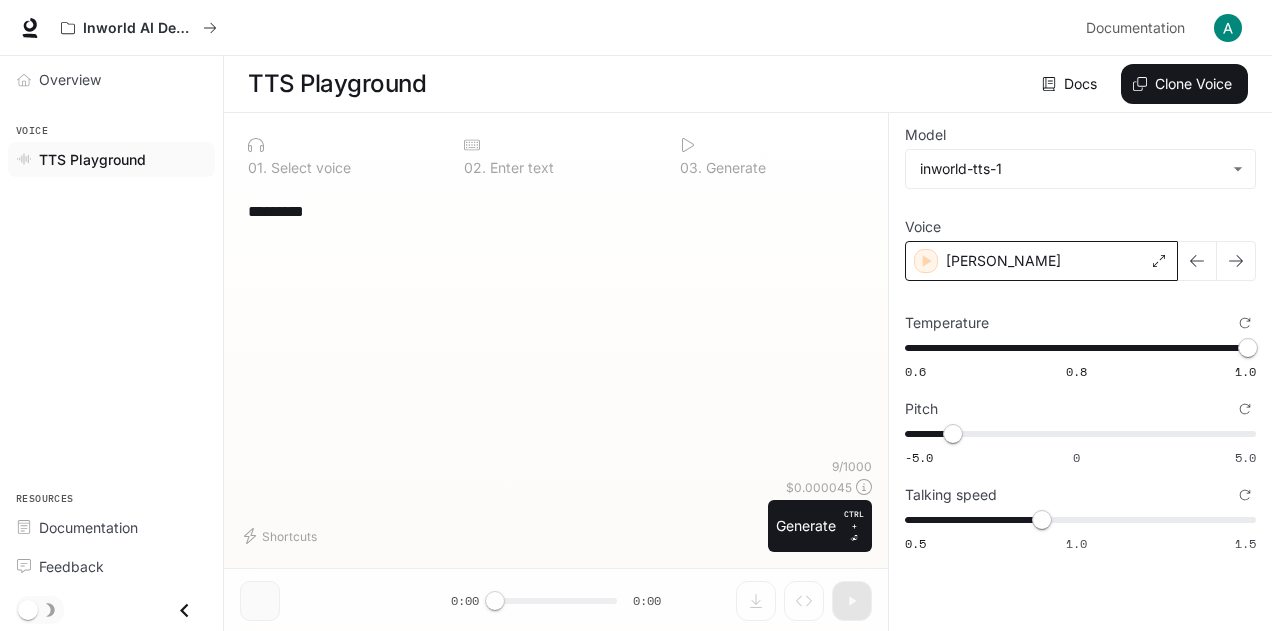click on "*********" at bounding box center [556, 211] 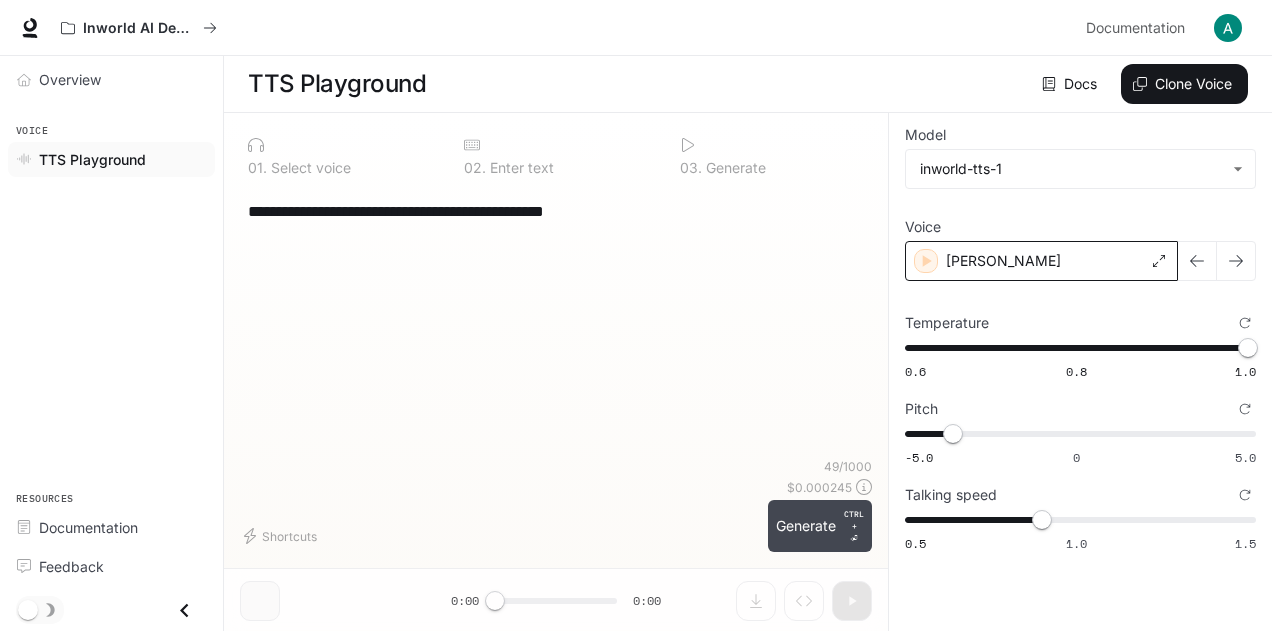 type on "**********" 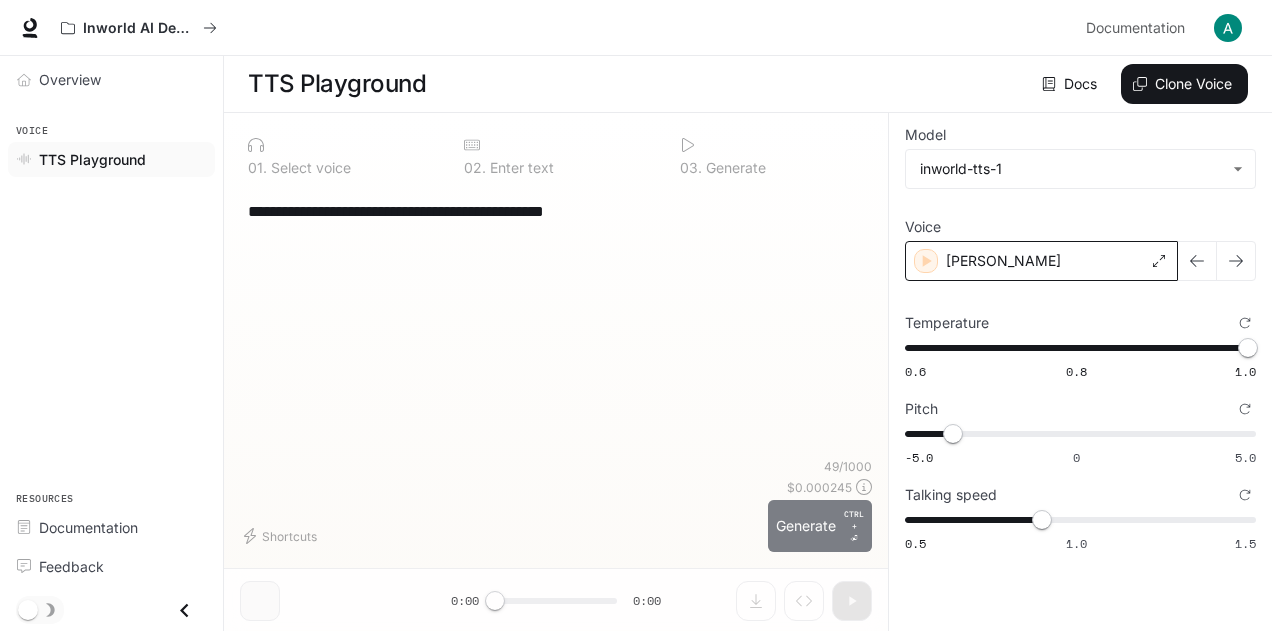 click on "Generate CTRL +  ⏎" at bounding box center [820, 526] 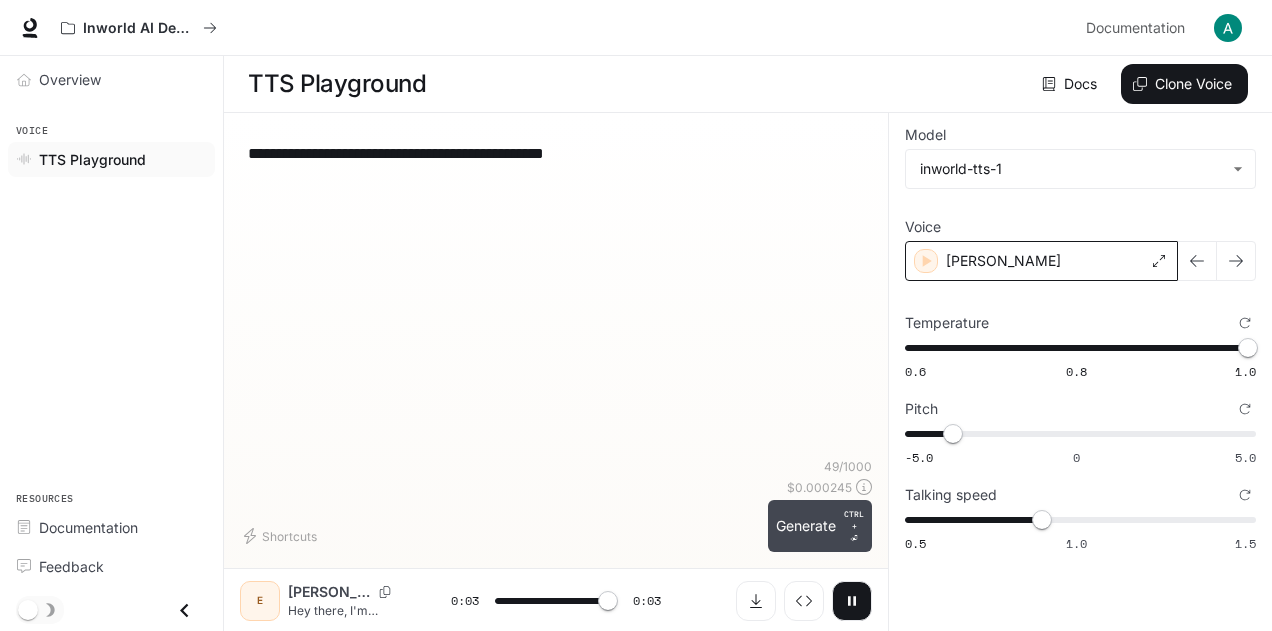 type on "*" 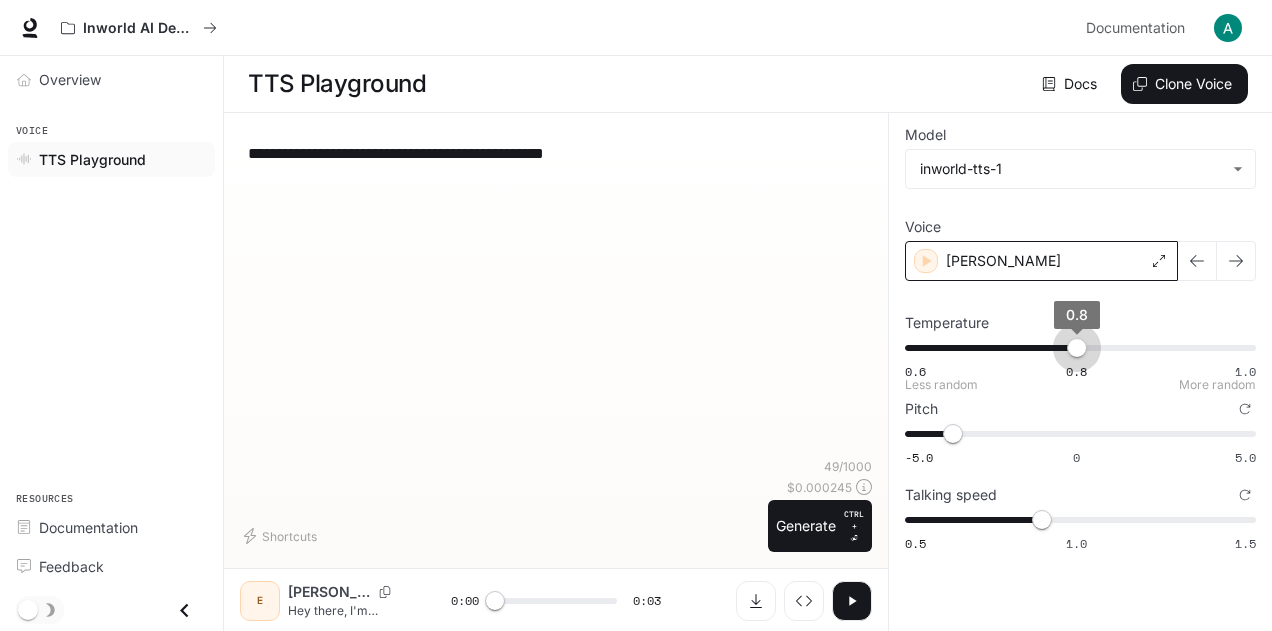 type on "****" 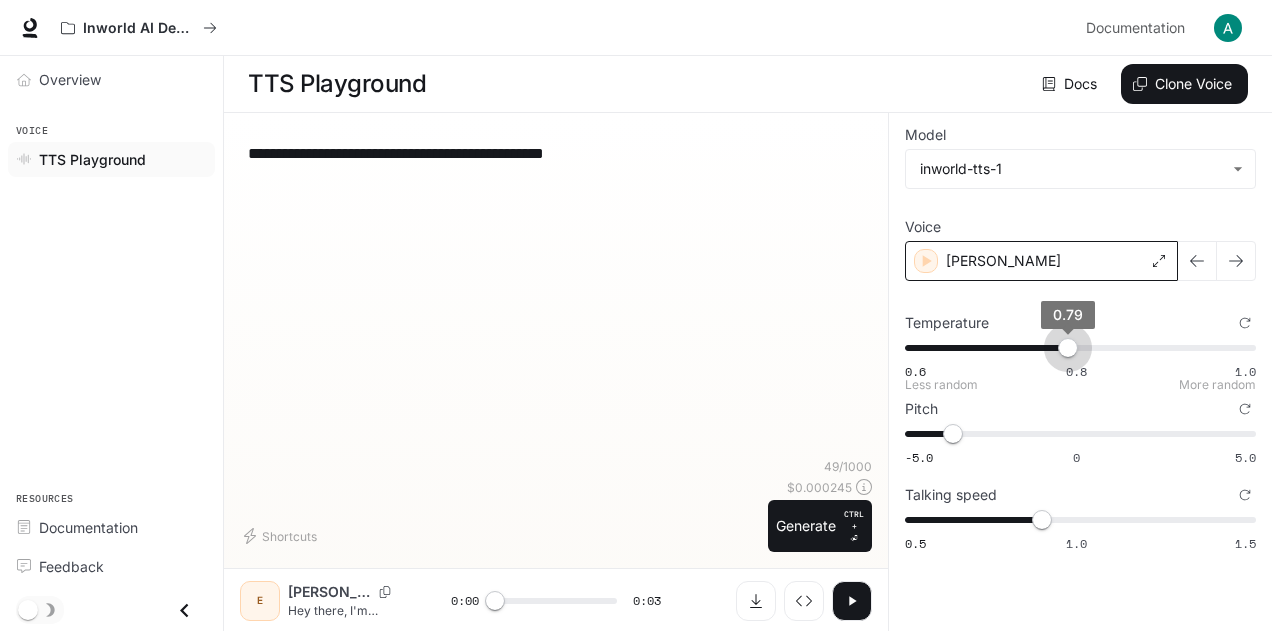 drag, startPoint x: 1237, startPoint y: 346, endPoint x: 1072, endPoint y: 352, distance: 165.10905 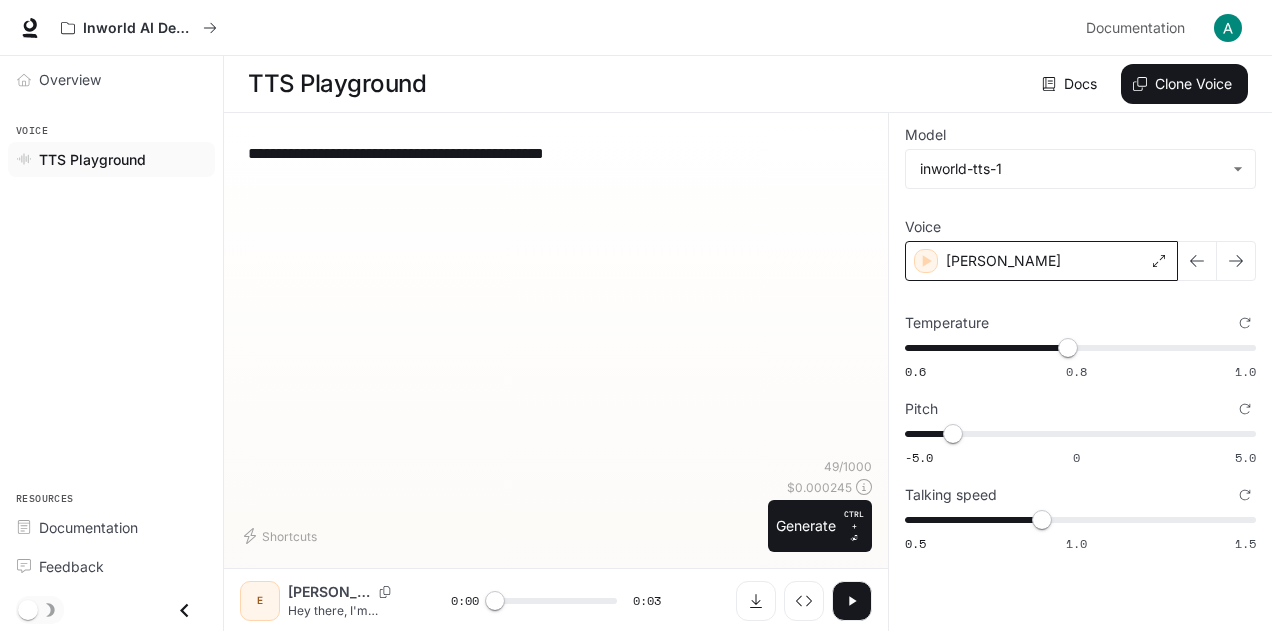 click at bounding box center (852, 601) 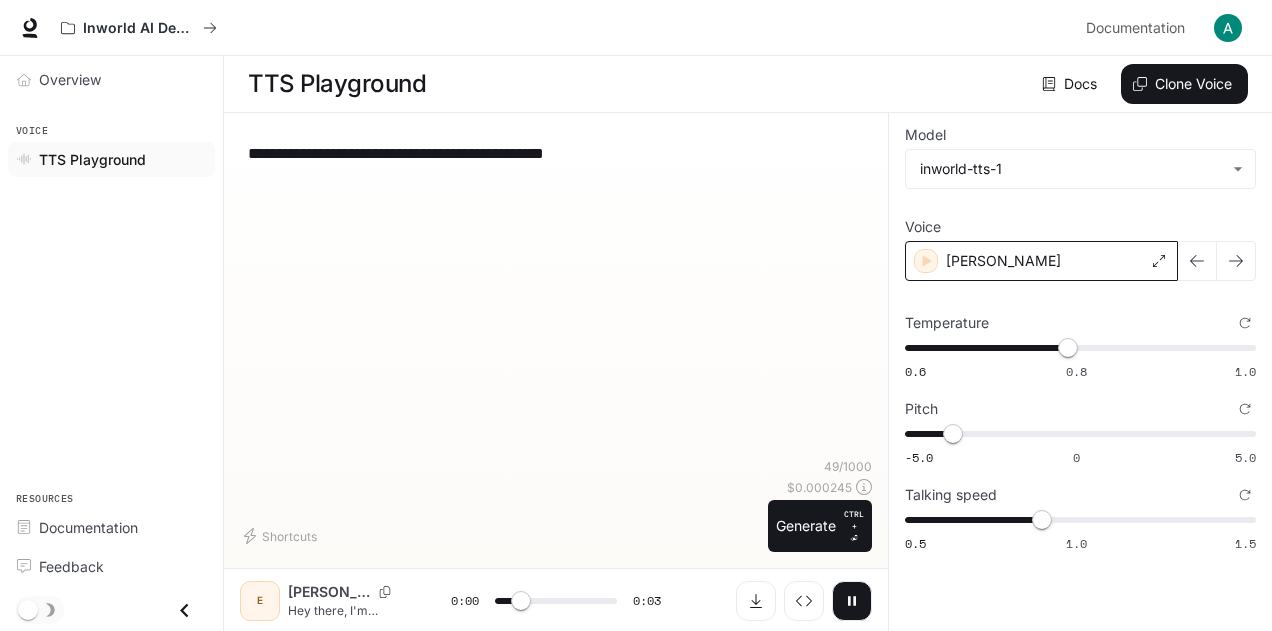 click on "Elizabeth" at bounding box center (329, 592) 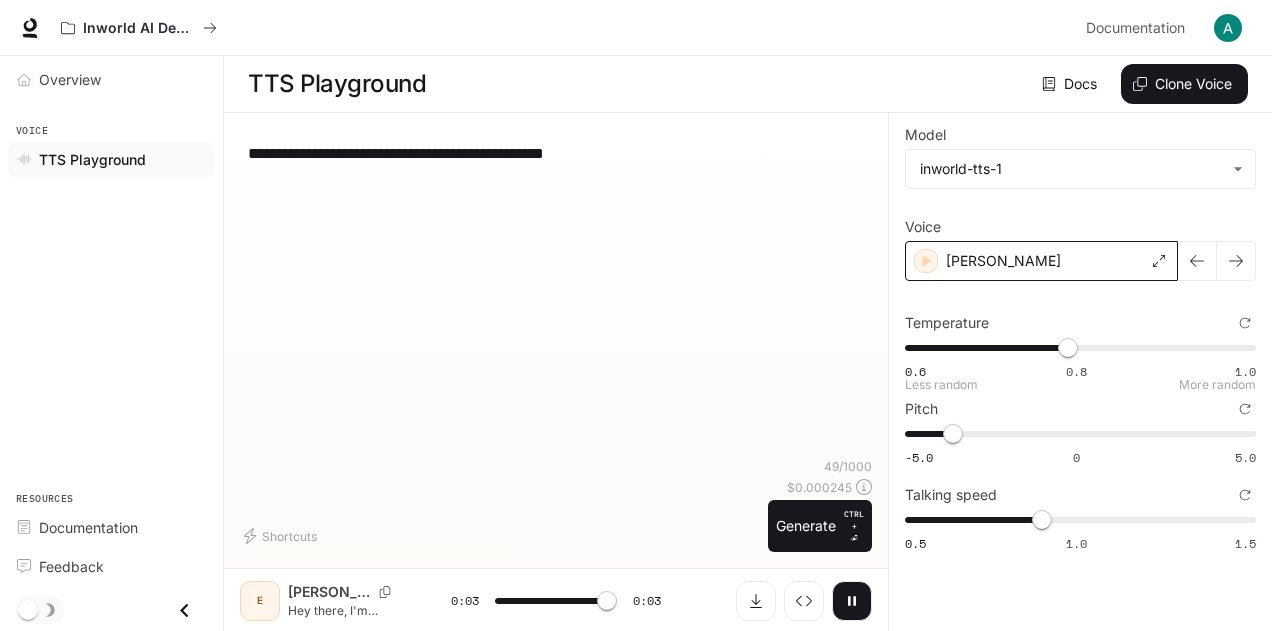 type on "*" 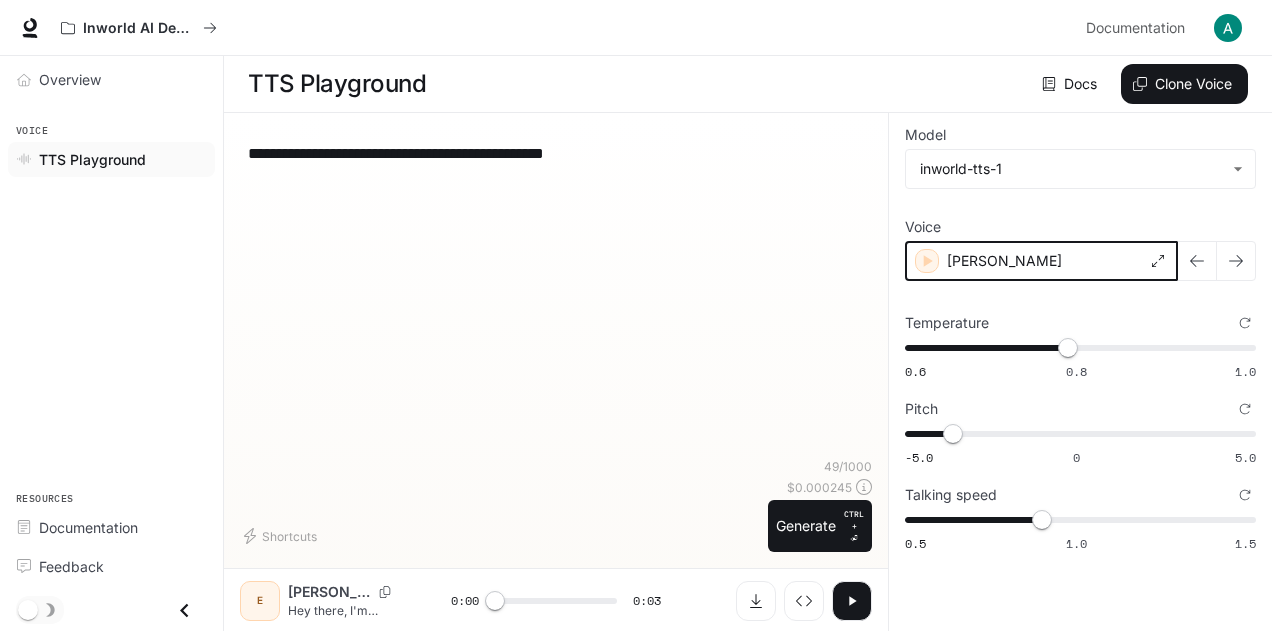 click 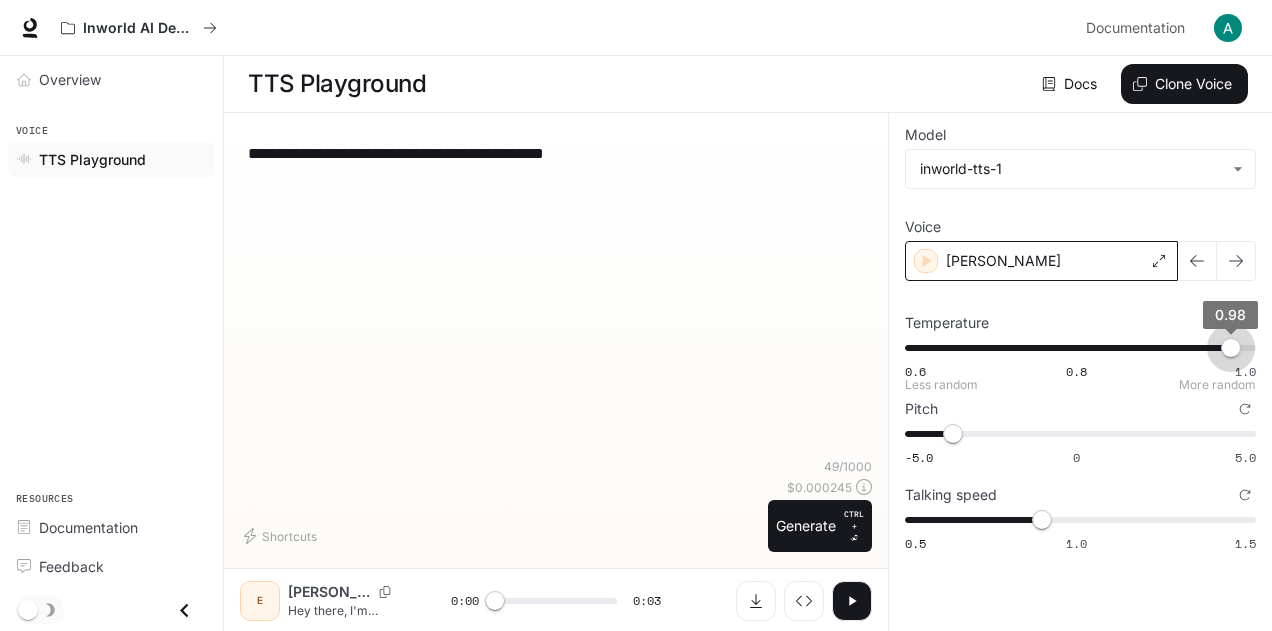 type on "*" 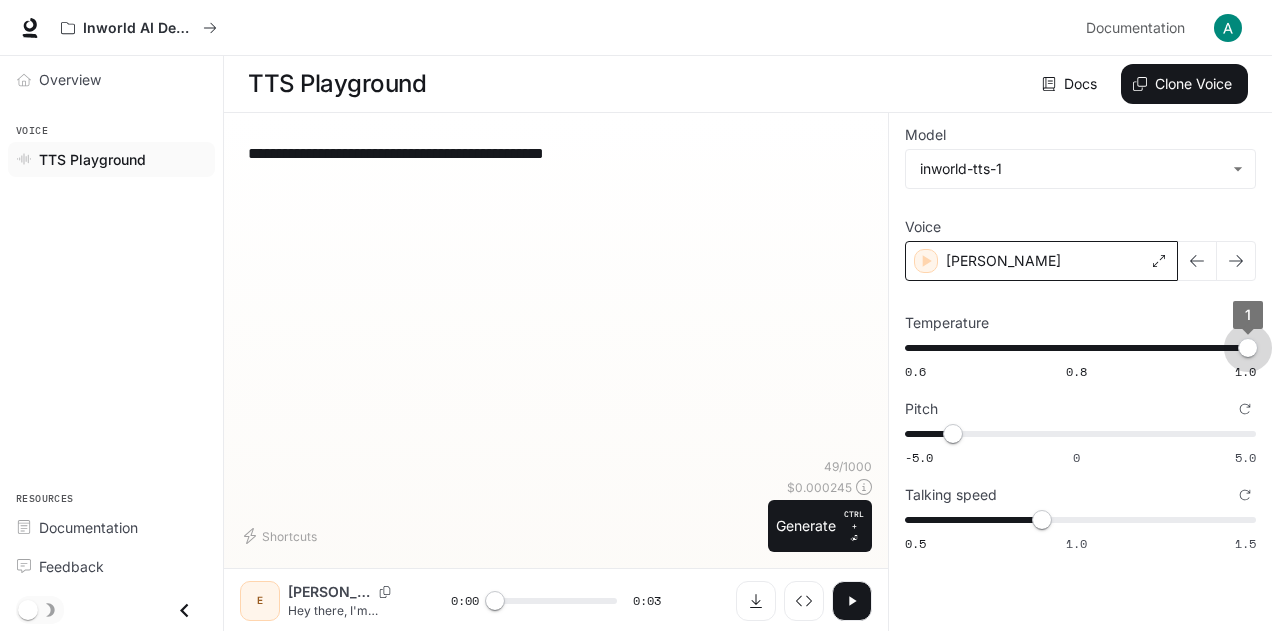 drag, startPoint x: 1072, startPoint y: 344, endPoint x: 1279, endPoint y: 333, distance: 207.29207 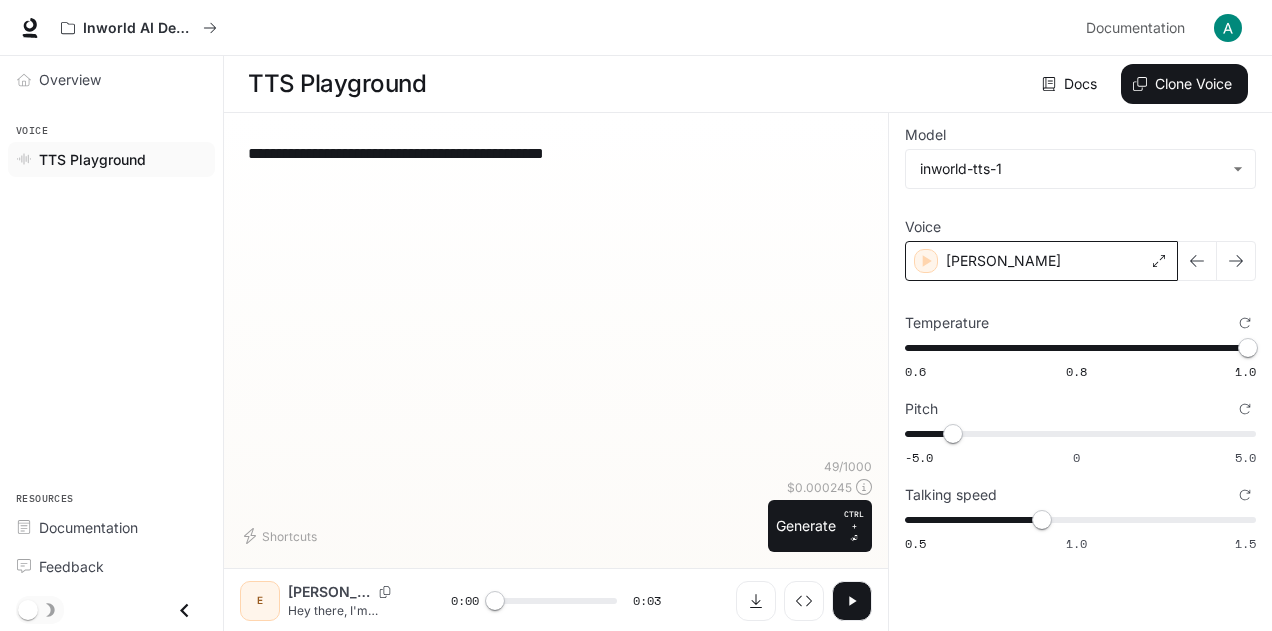 click at bounding box center [852, 601] 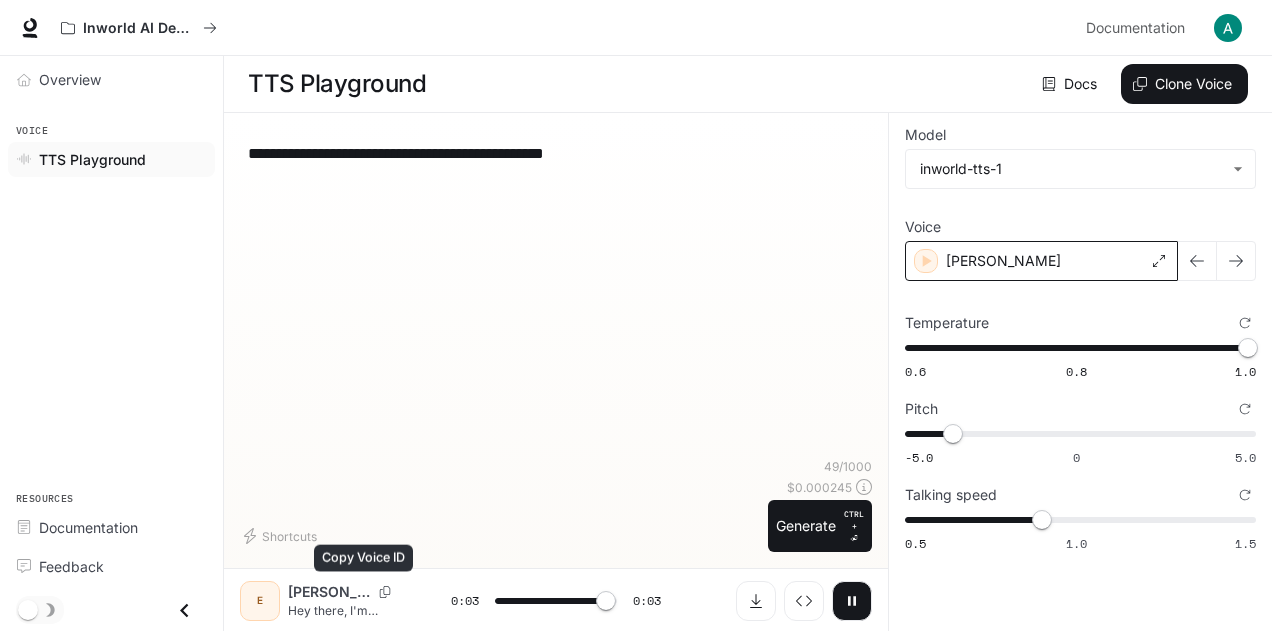 type on "*" 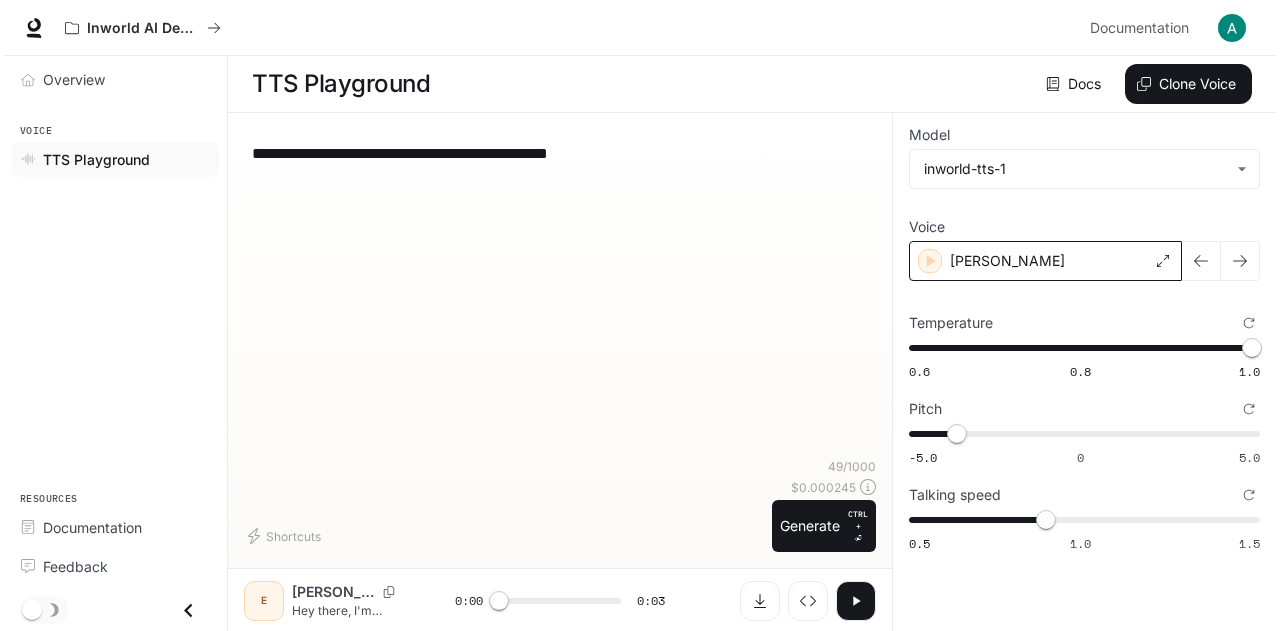 scroll, scrollTop: 0, scrollLeft: 0, axis: both 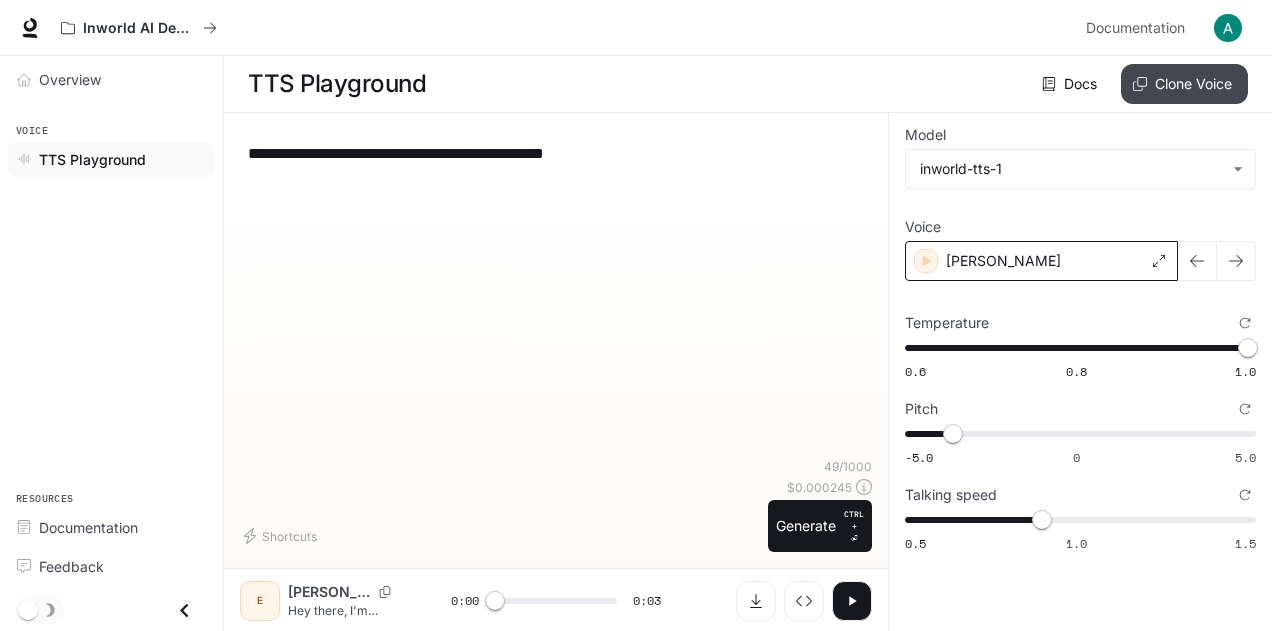 click 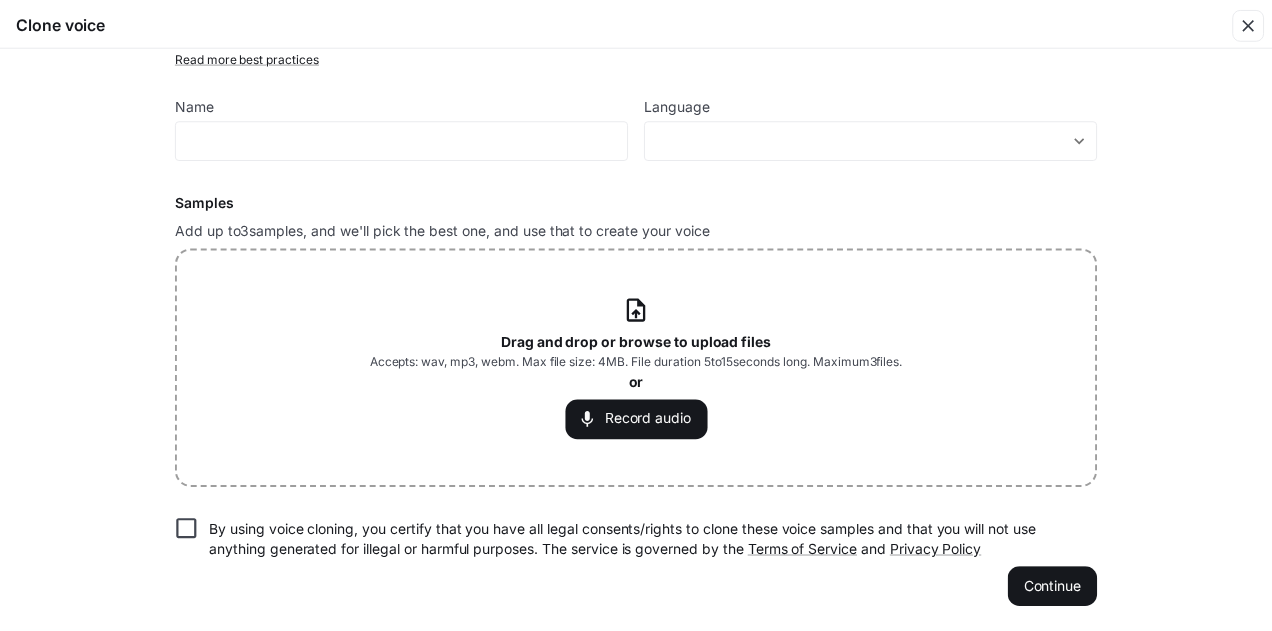 scroll, scrollTop: 0, scrollLeft: 0, axis: both 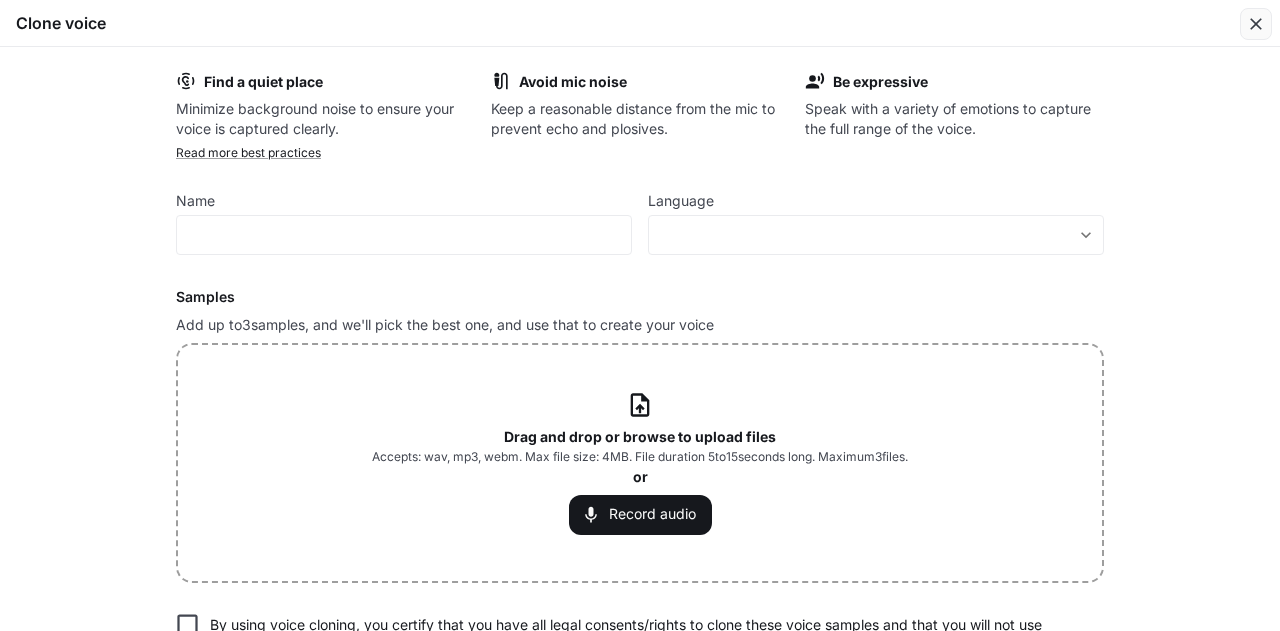 click 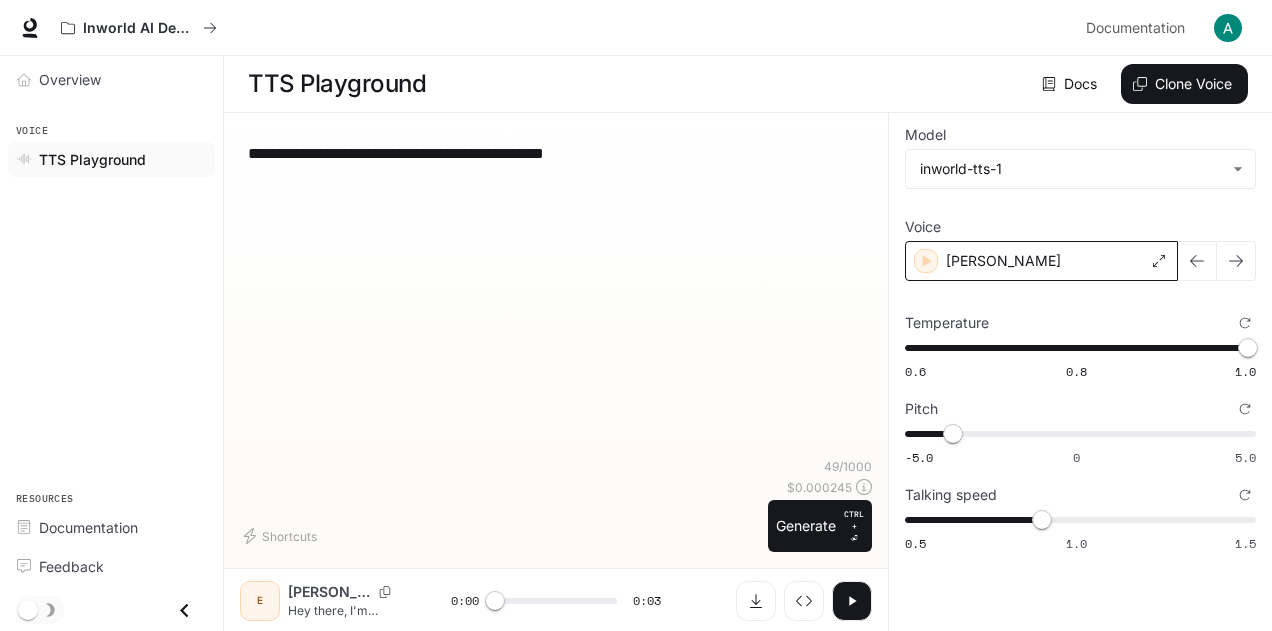 click on "TTS Playground" at bounding box center [92, 159] 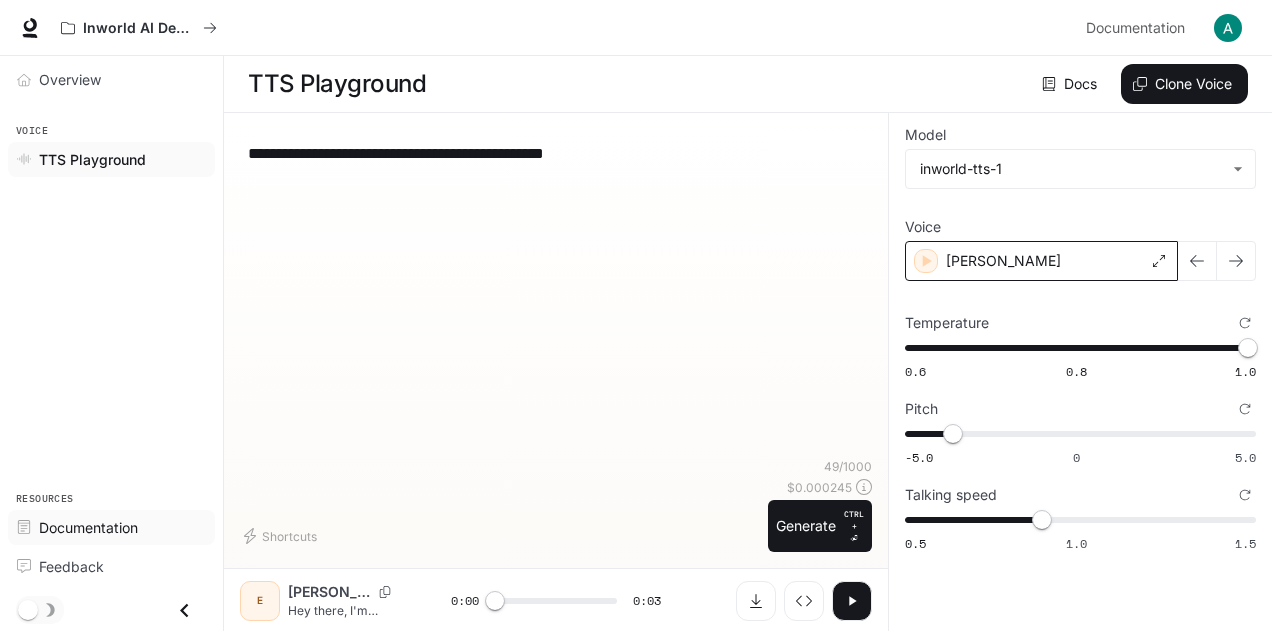 click on "Documentation" at bounding box center [88, 527] 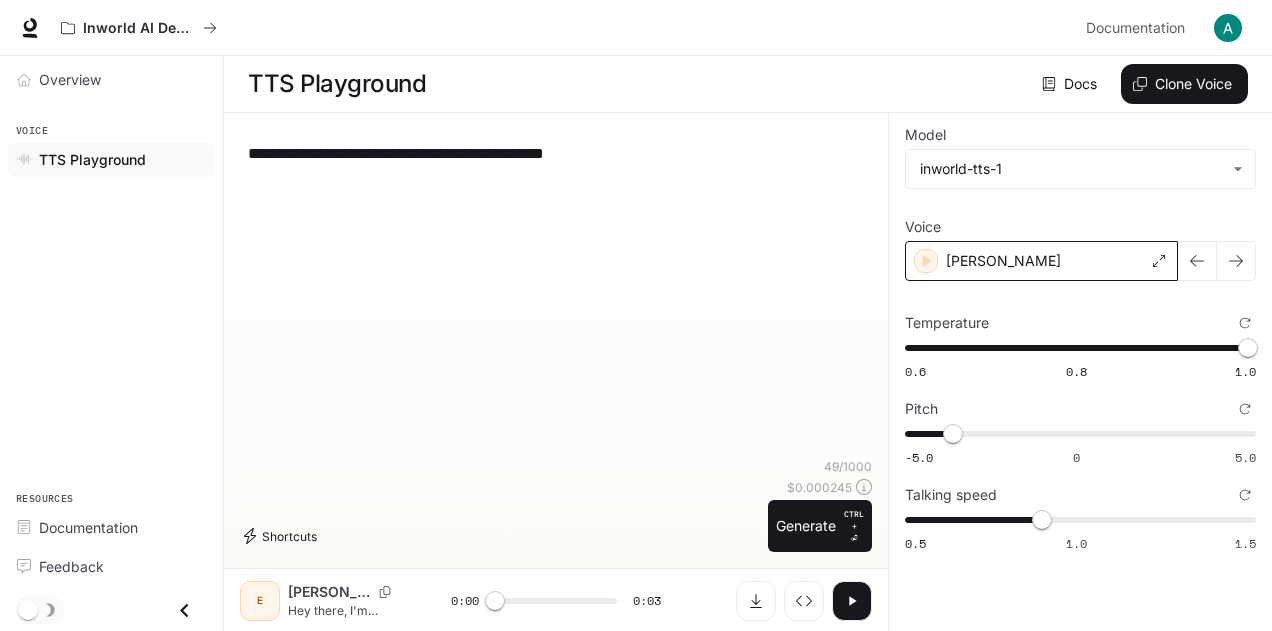 click on "Shortcuts" at bounding box center [282, 536] 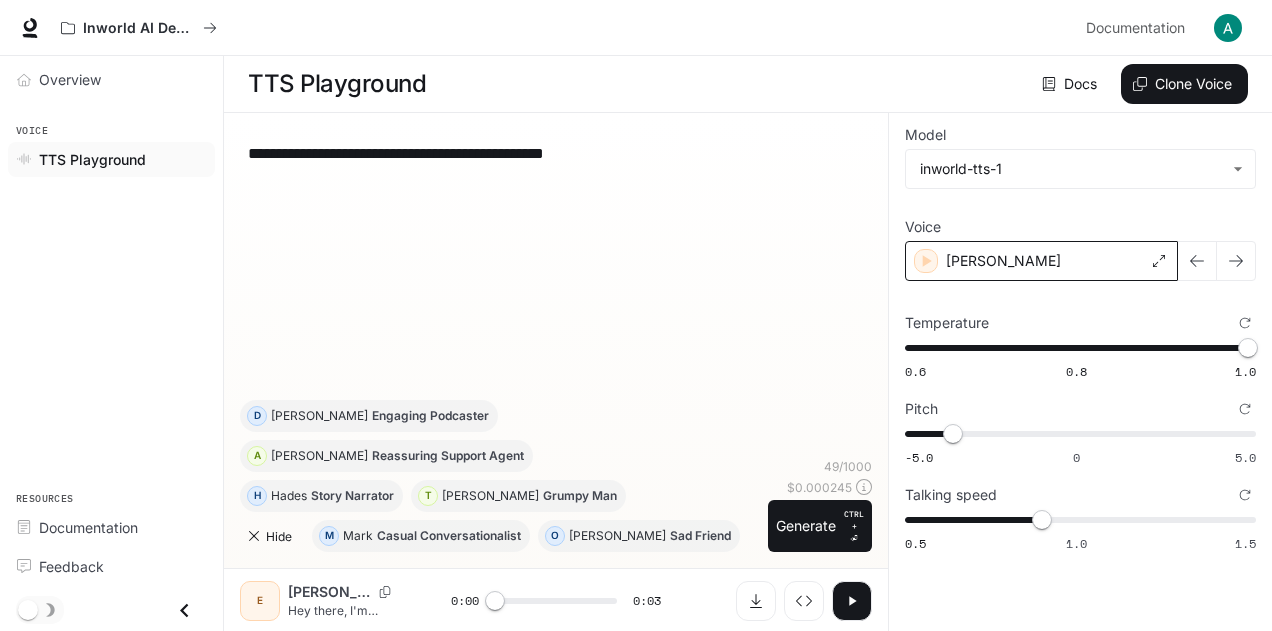 click on "Hide" at bounding box center [272, 536] 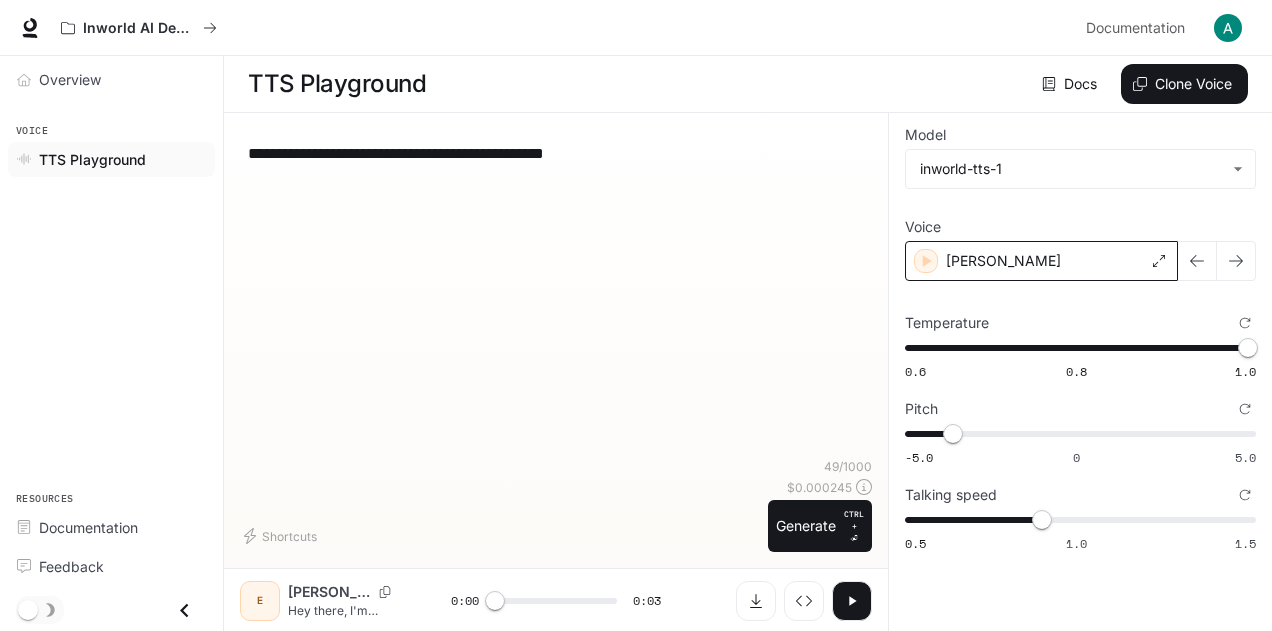 drag, startPoint x: 74, startPoint y: 335, endPoint x: 200, endPoint y: 281, distance: 137.08392 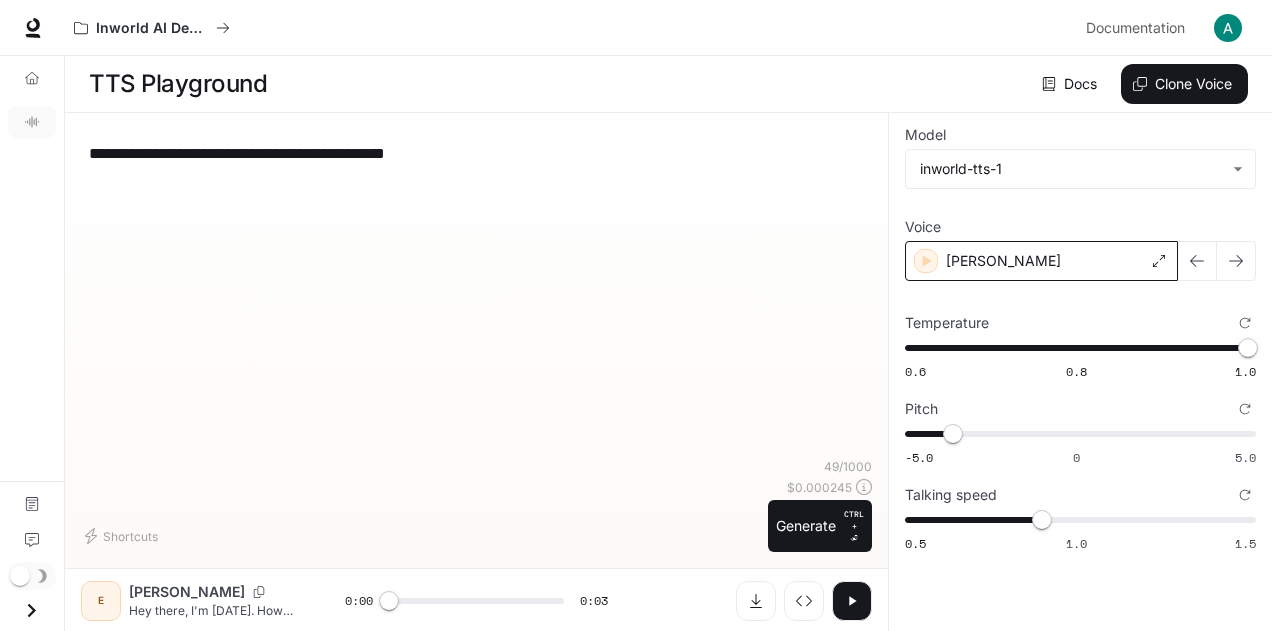 scroll, scrollTop: 0, scrollLeft: 0, axis: both 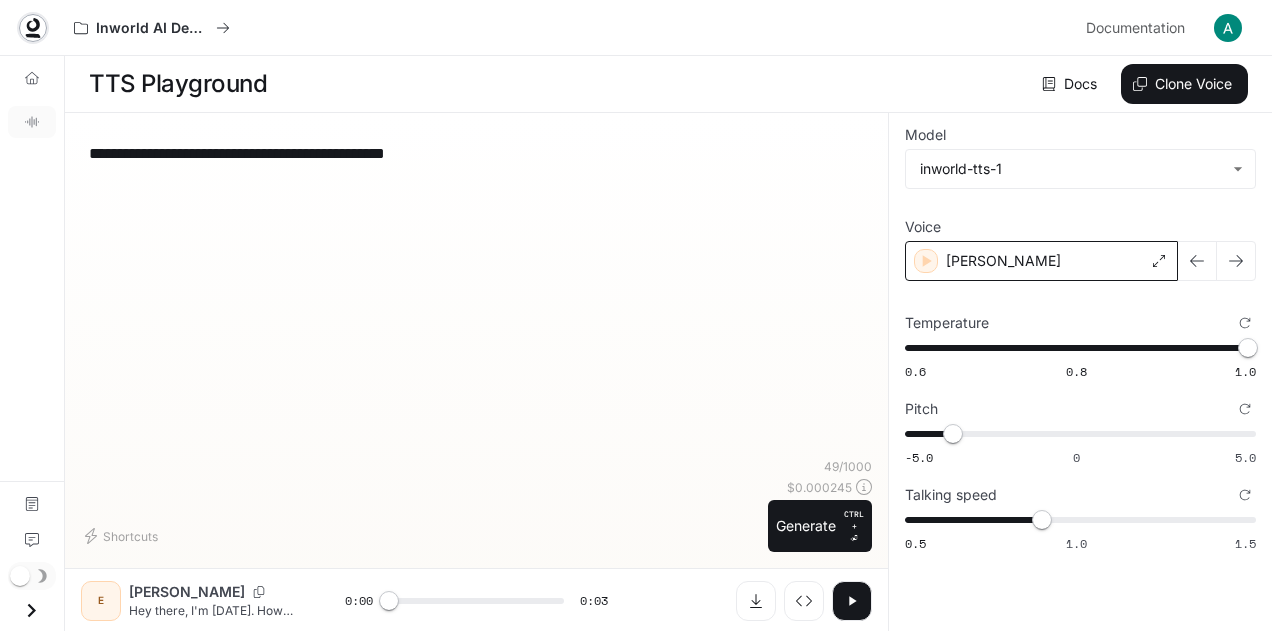 click at bounding box center [33, 28] 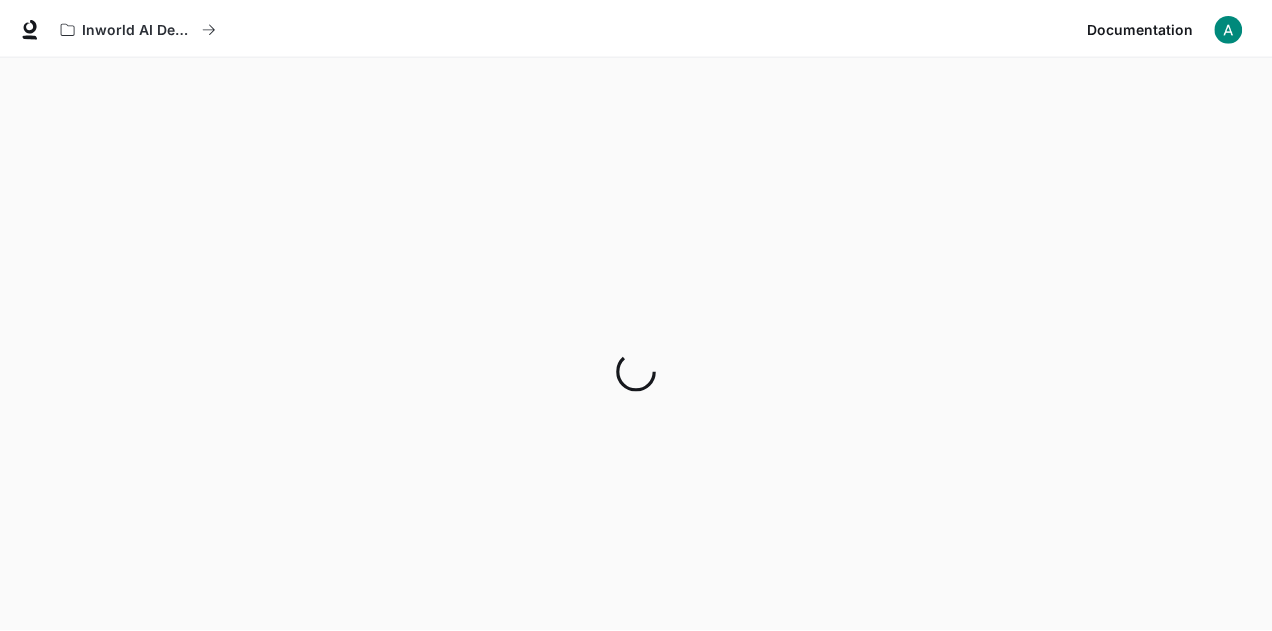 scroll, scrollTop: 0, scrollLeft: 0, axis: both 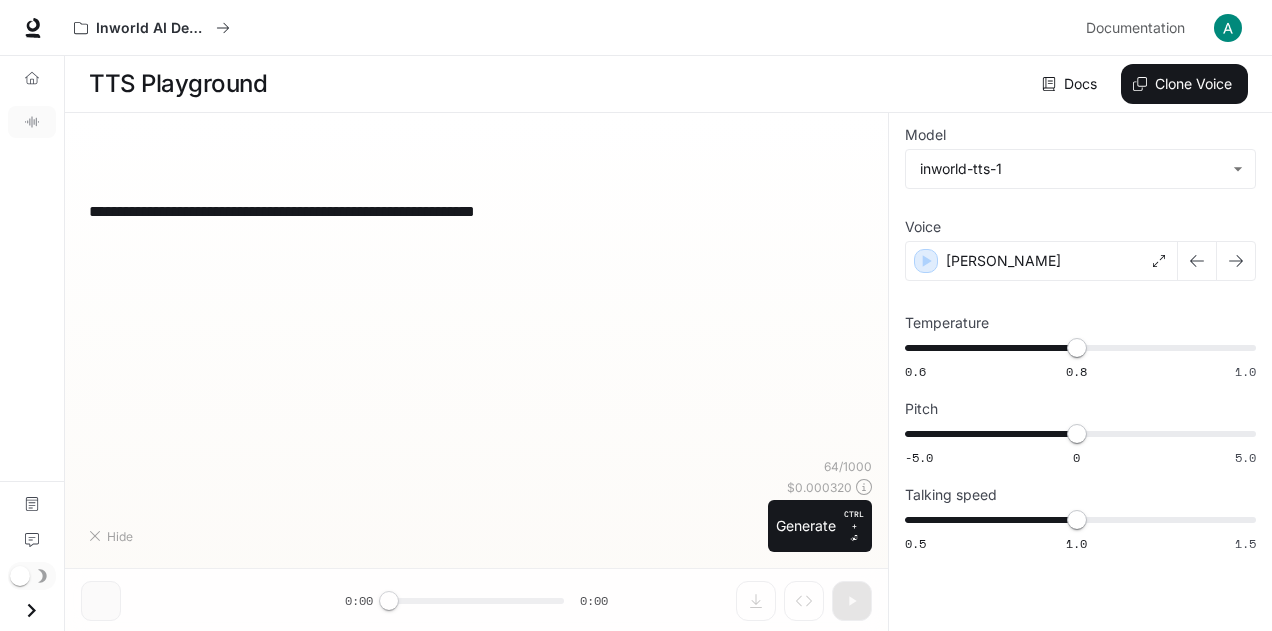 type on "*" 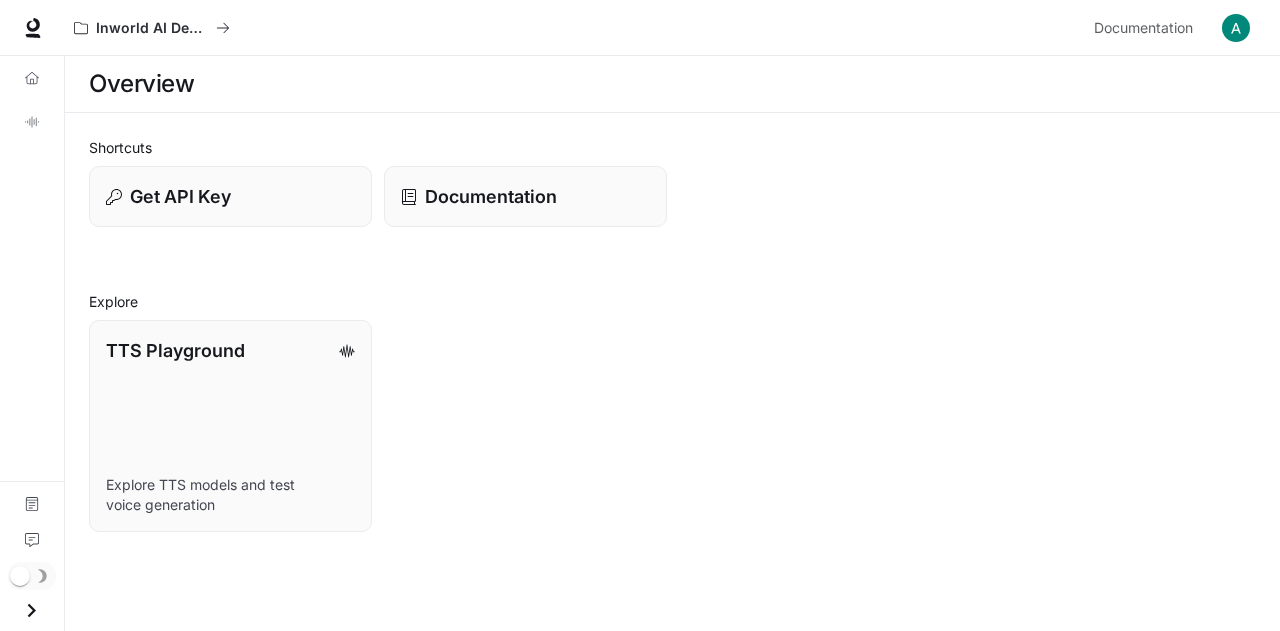 scroll, scrollTop: 0, scrollLeft: 0, axis: both 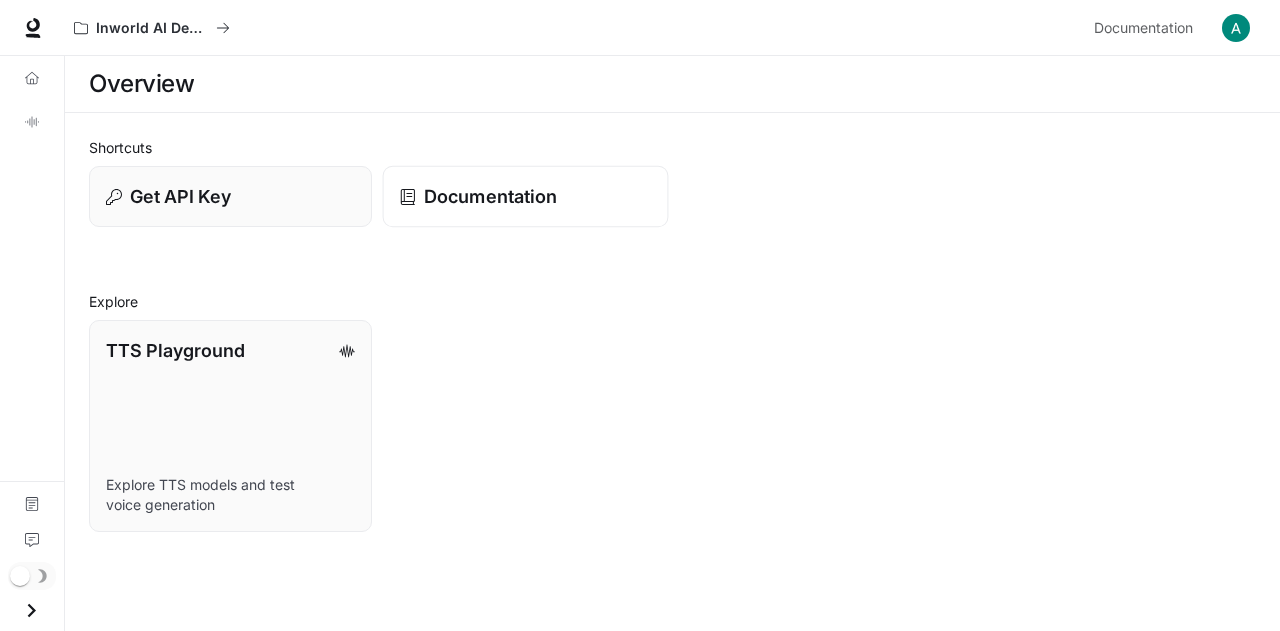 click on "Documentation" at bounding box center (525, 197) 